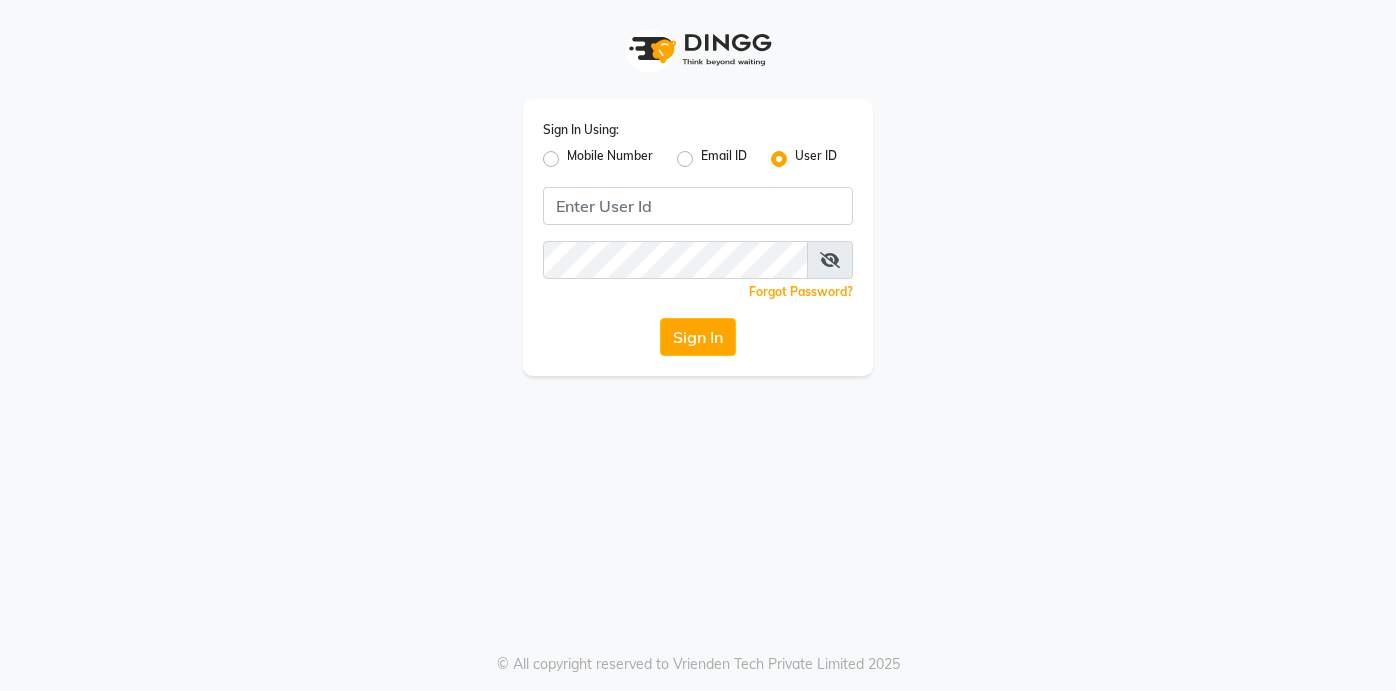 scroll, scrollTop: 0, scrollLeft: 0, axis: both 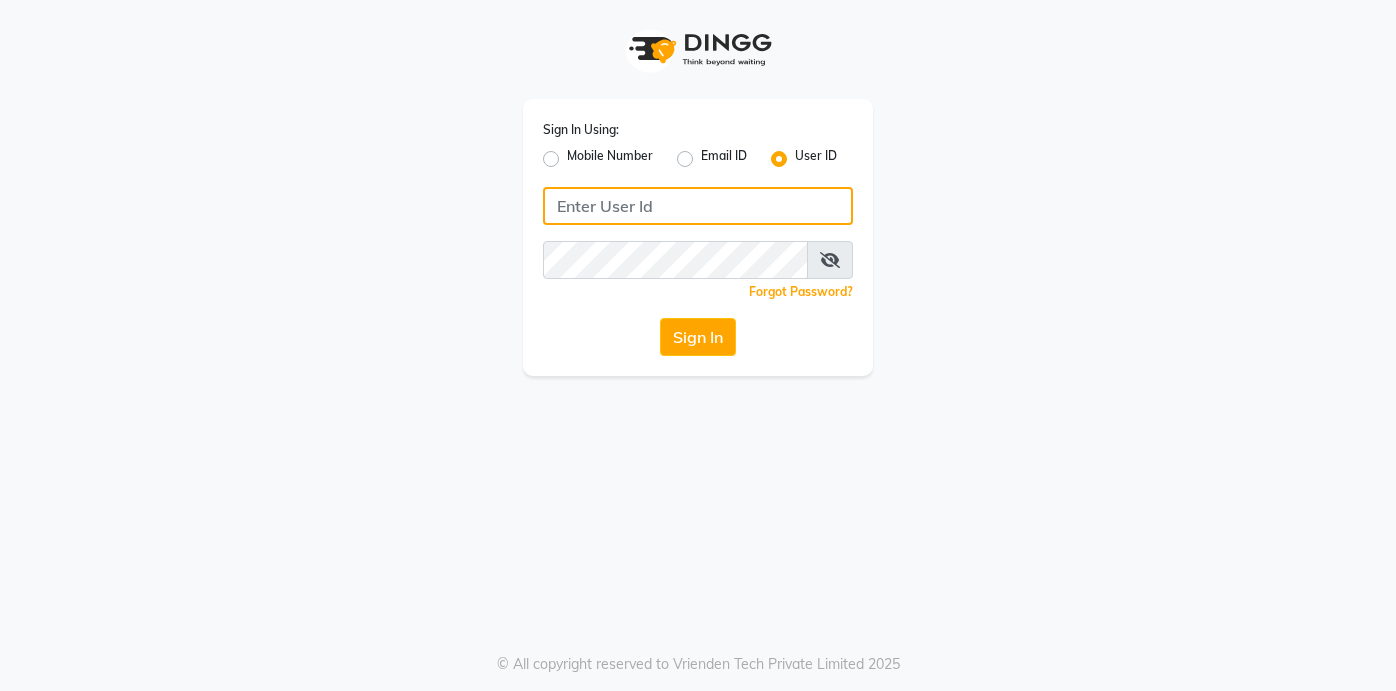 click 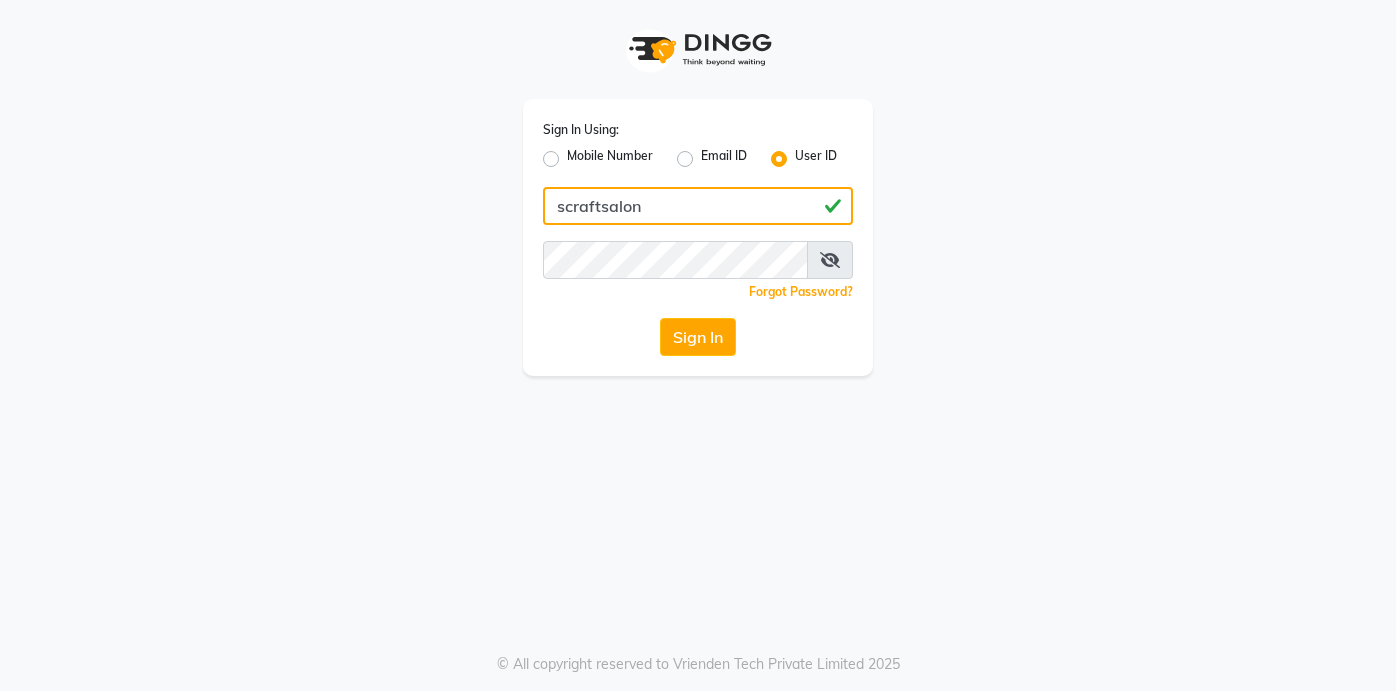 type on "scraftsalon" 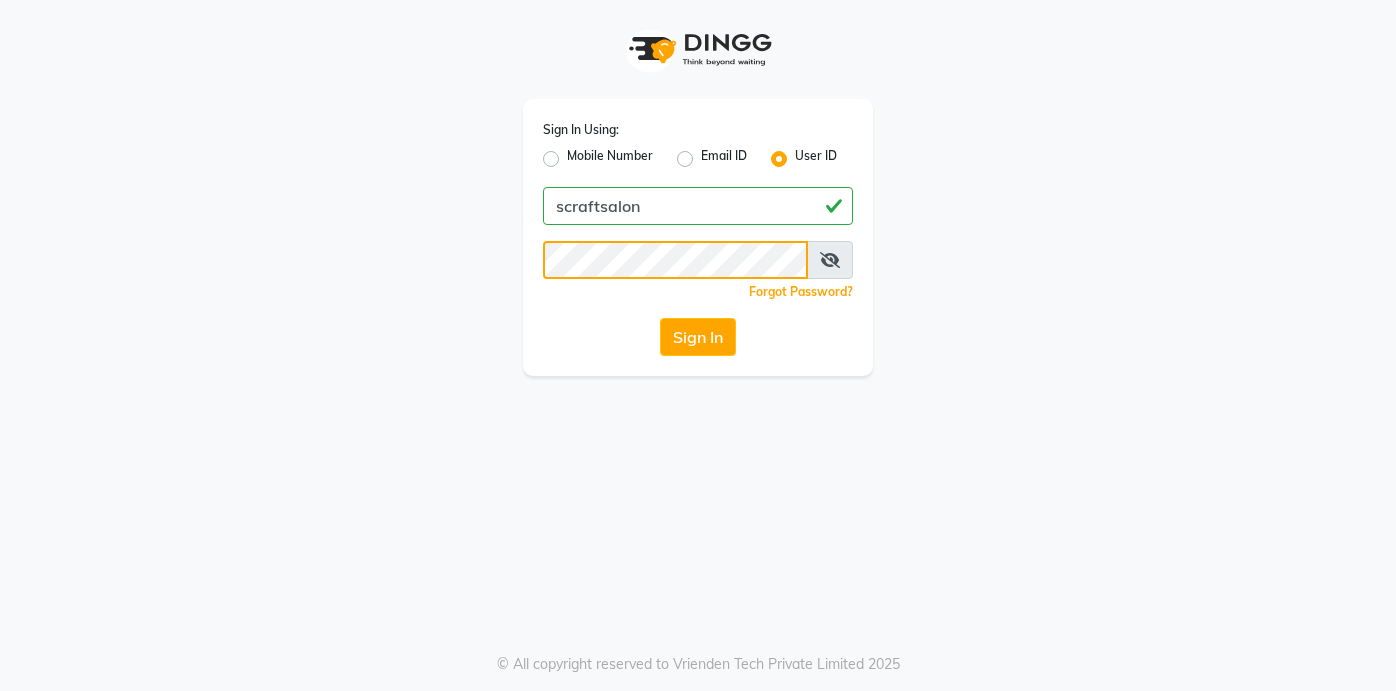 click on "Sign In" 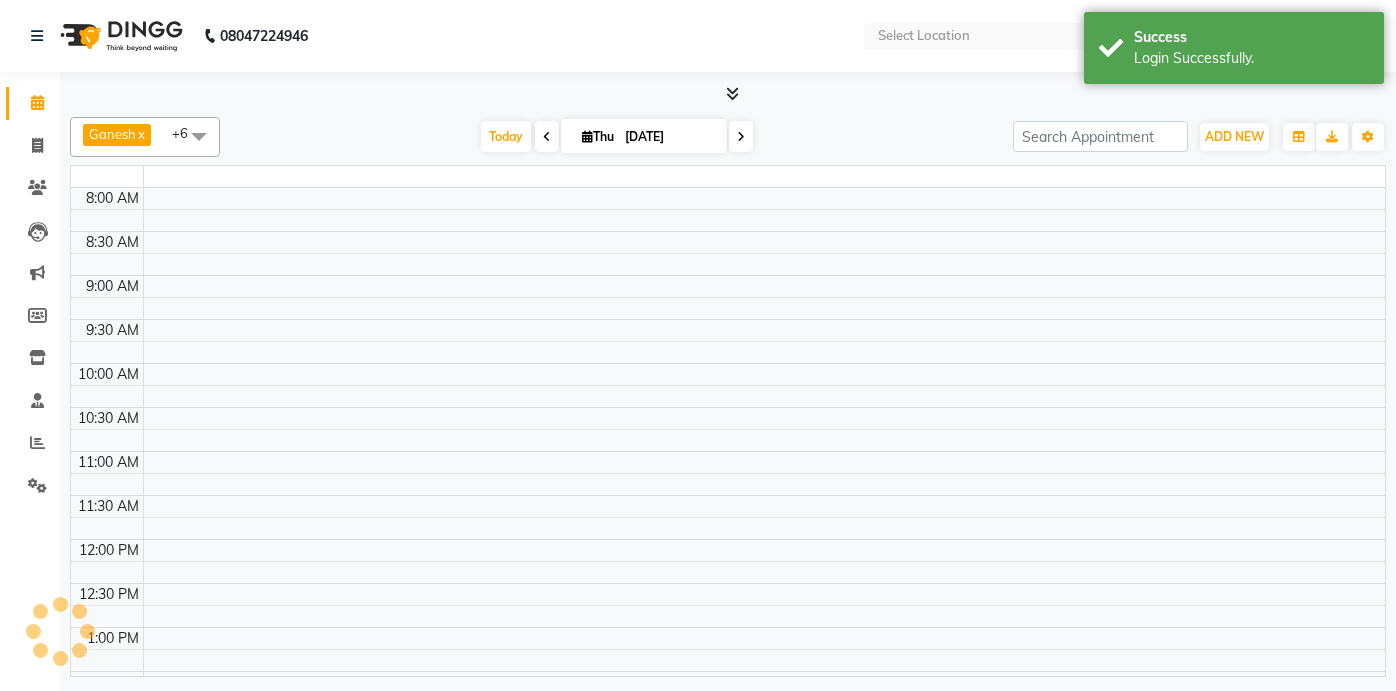 select on "en" 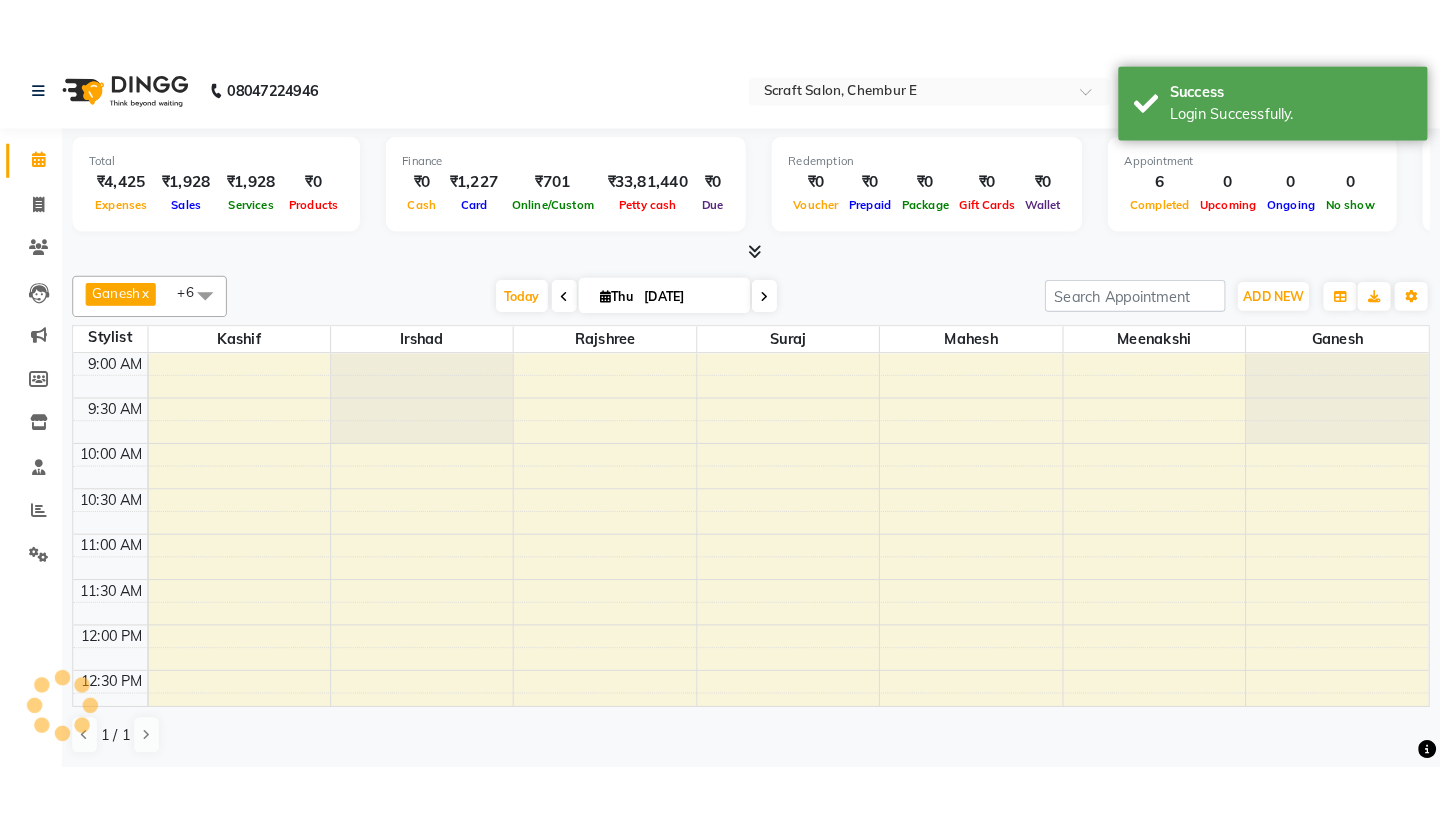 scroll, scrollTop: 0, scrollLeft: 0, axis: both 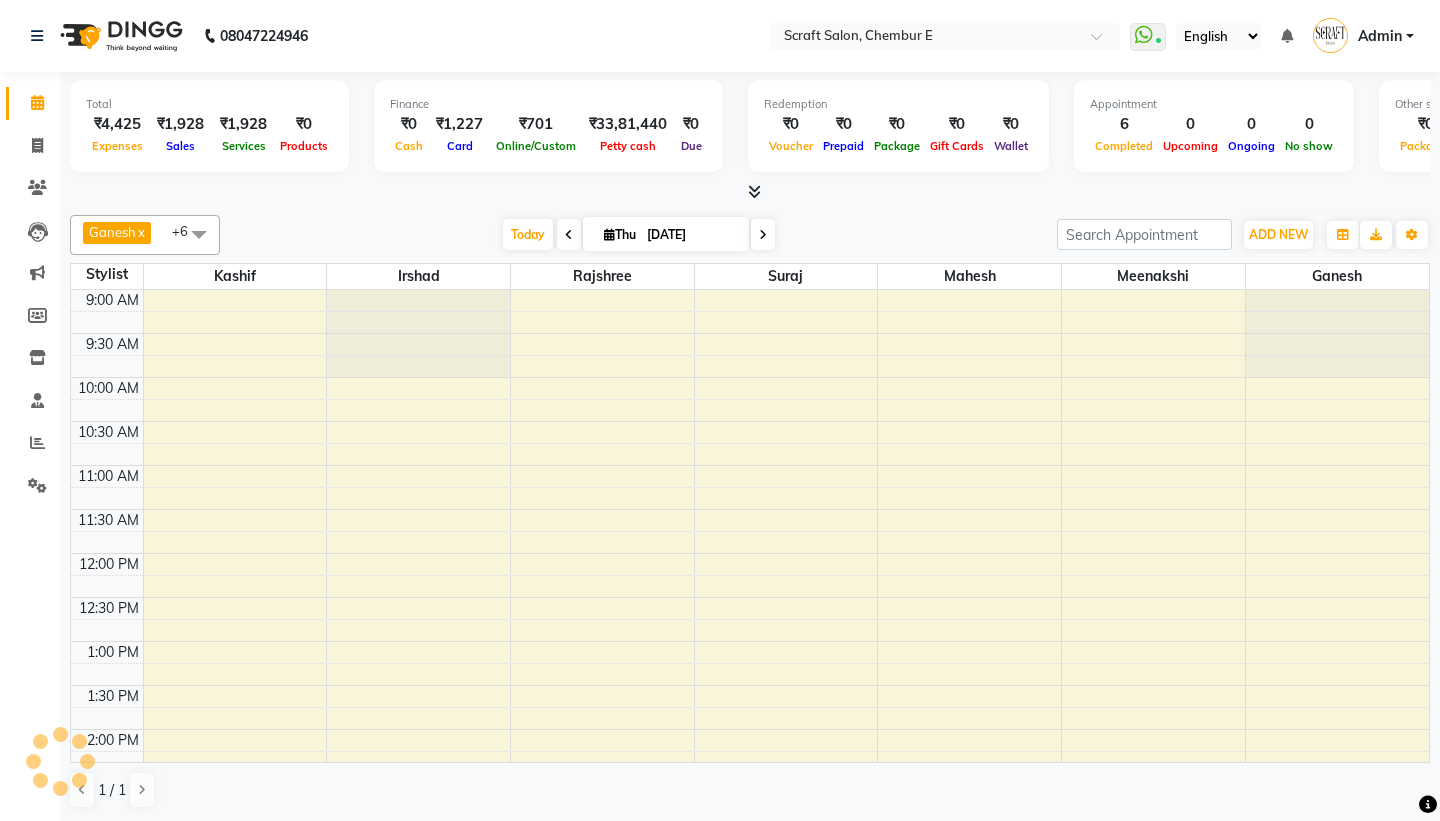 select on "en" 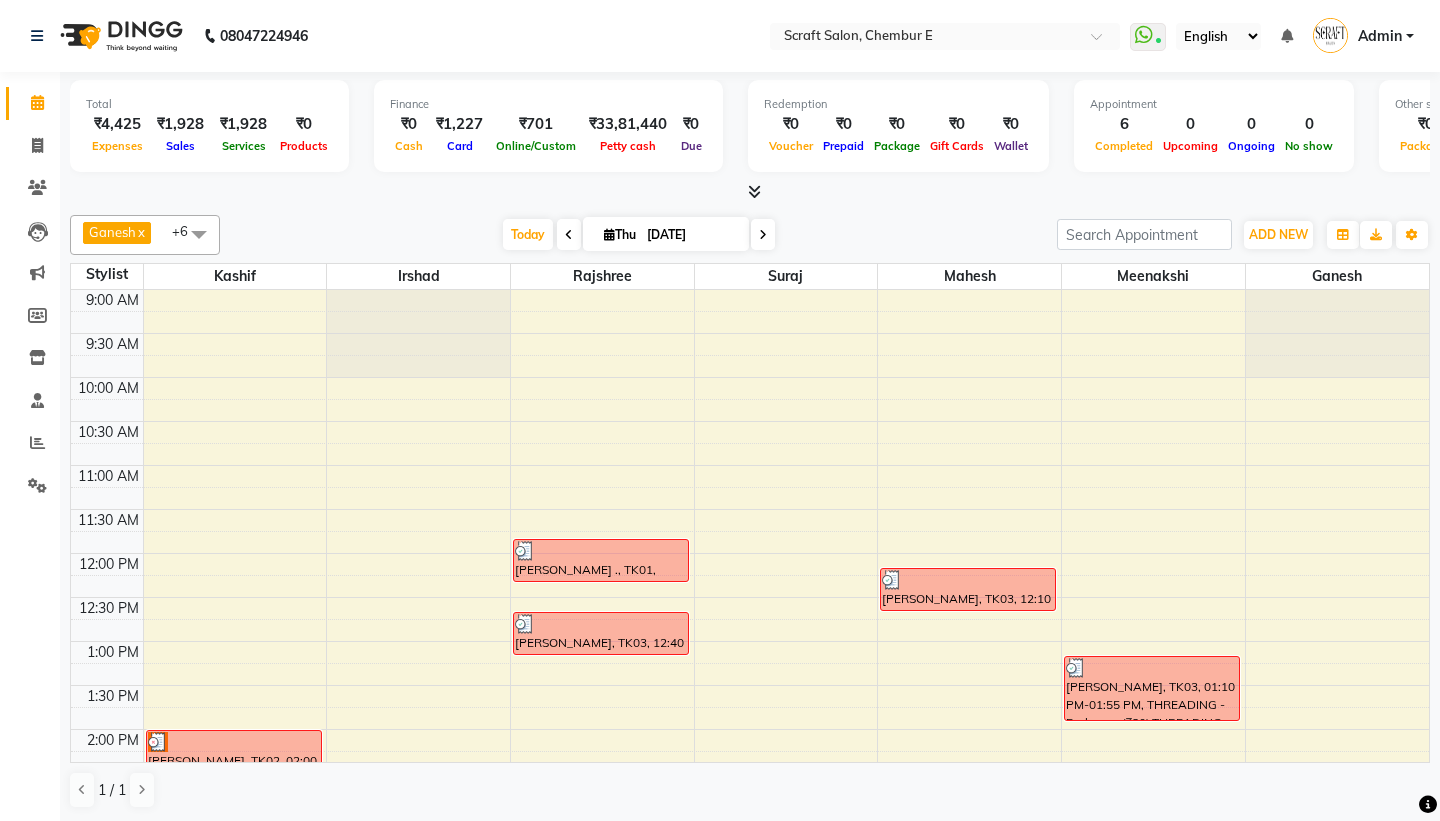 scroll, scrollTop: 305, scrollLeft: 0, axis: vertical 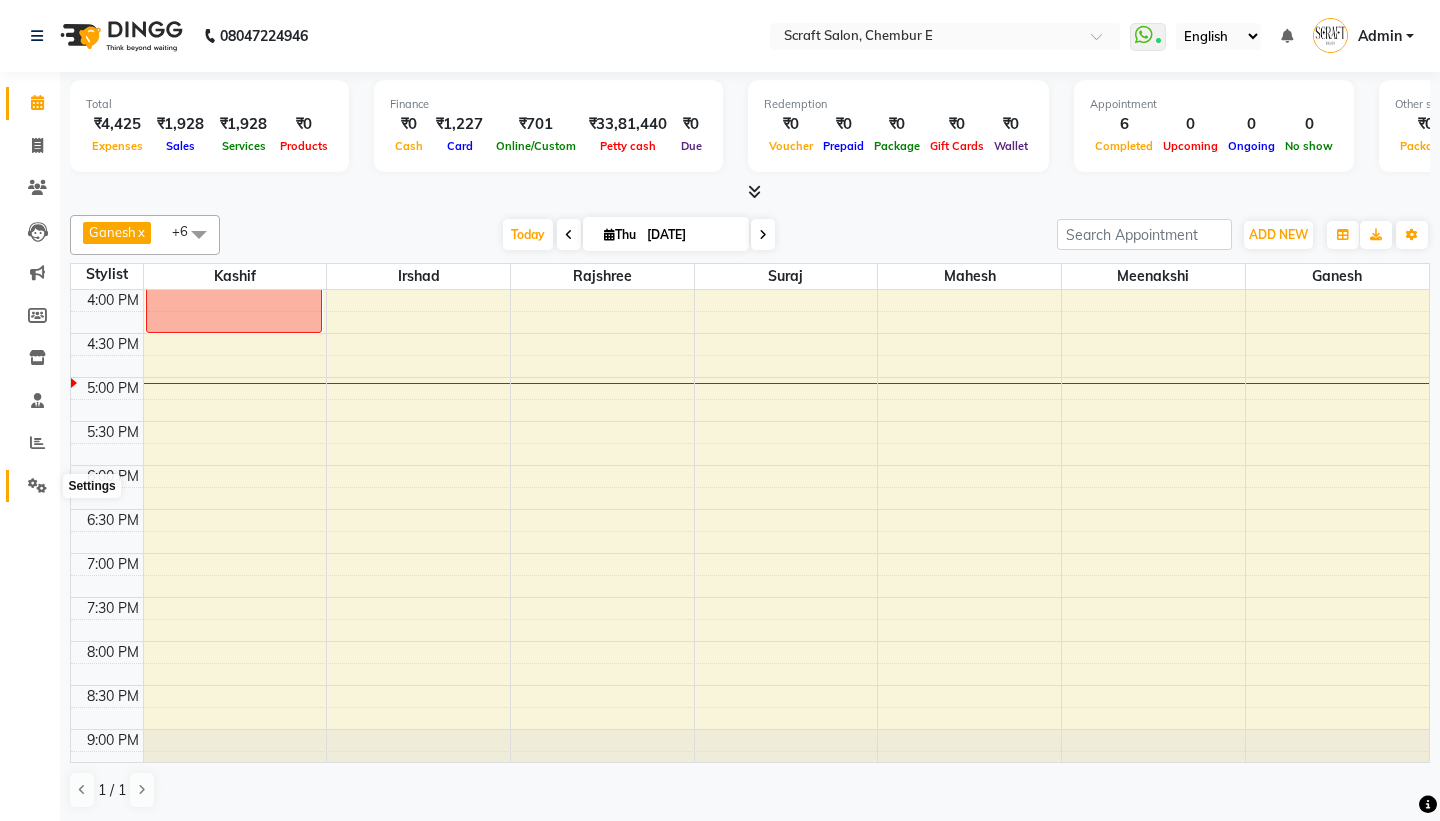 click 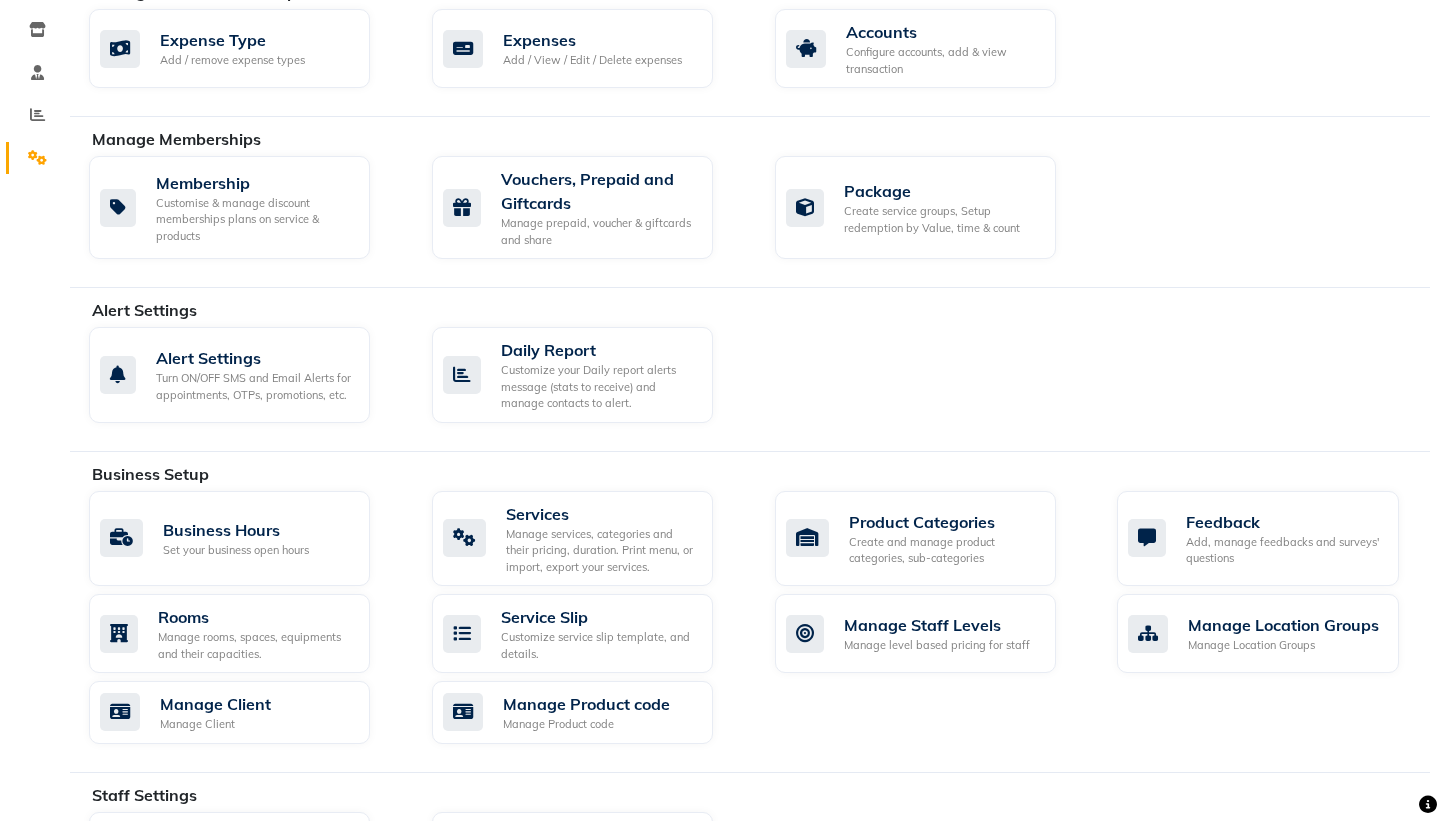 scroll, scrollTop: 332, scrollLeft: 0, axis: vertical 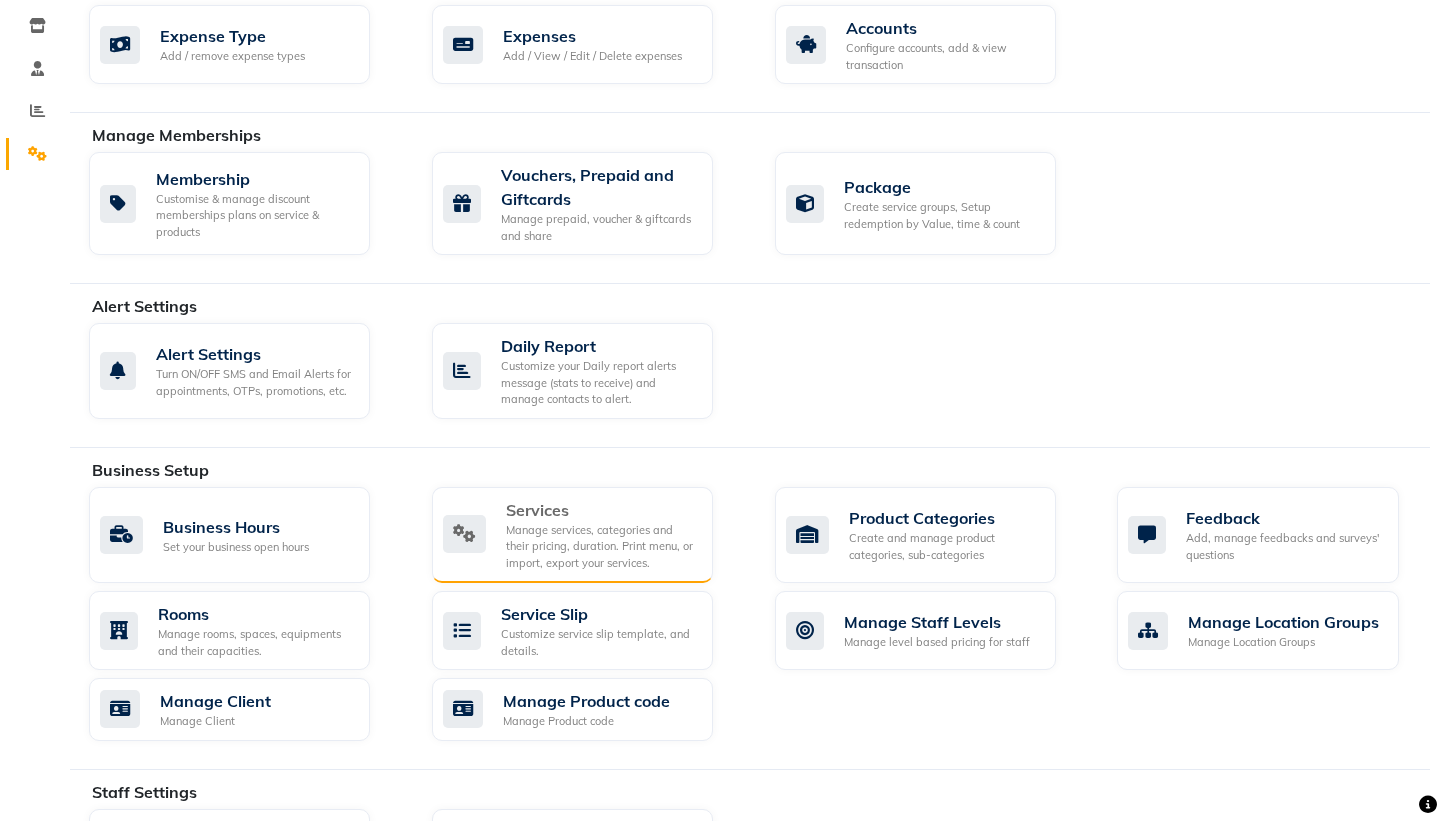 click on "Manage services, categories and their pricing, duration. Print menu, or import, export your services." 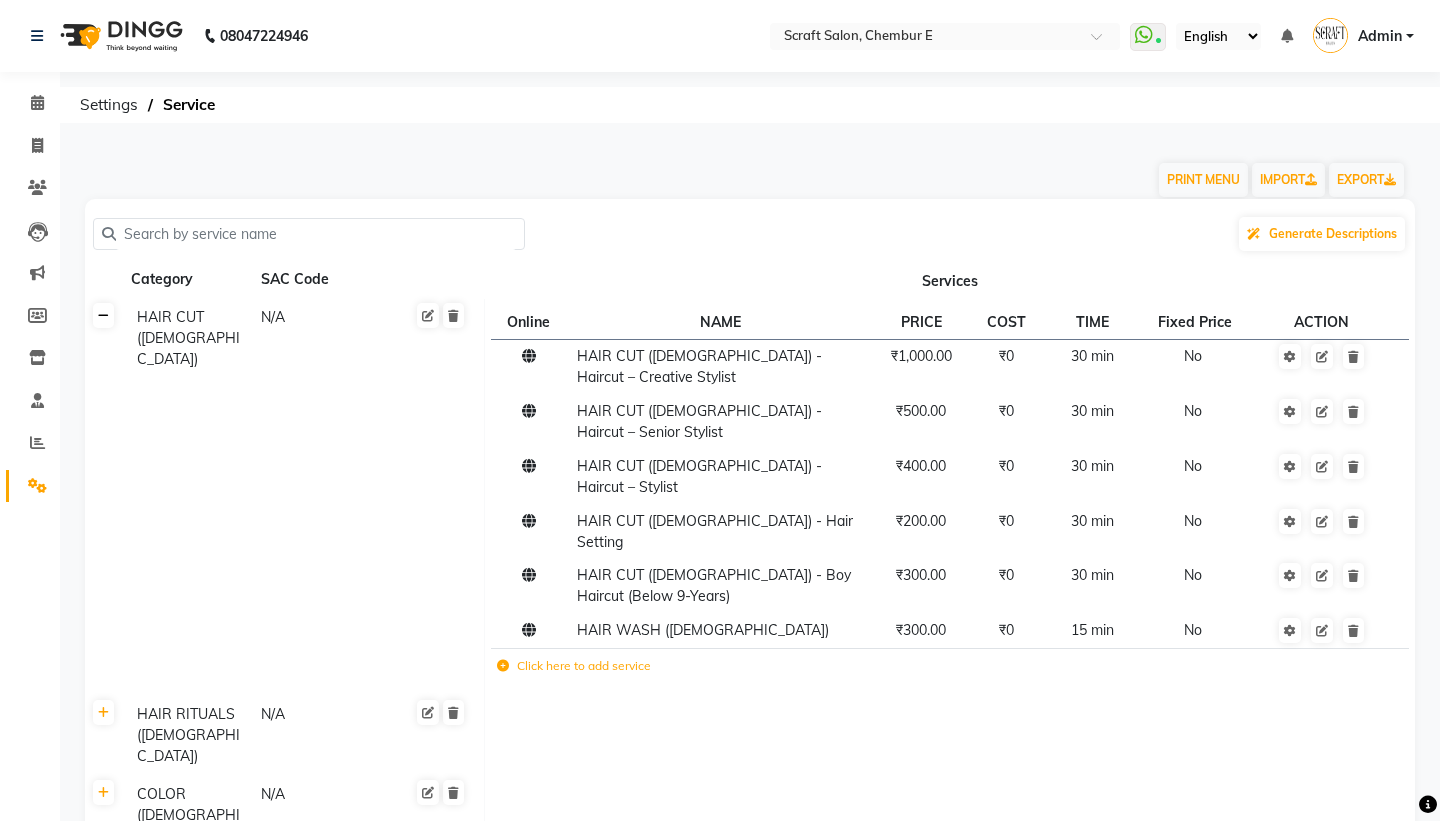 click 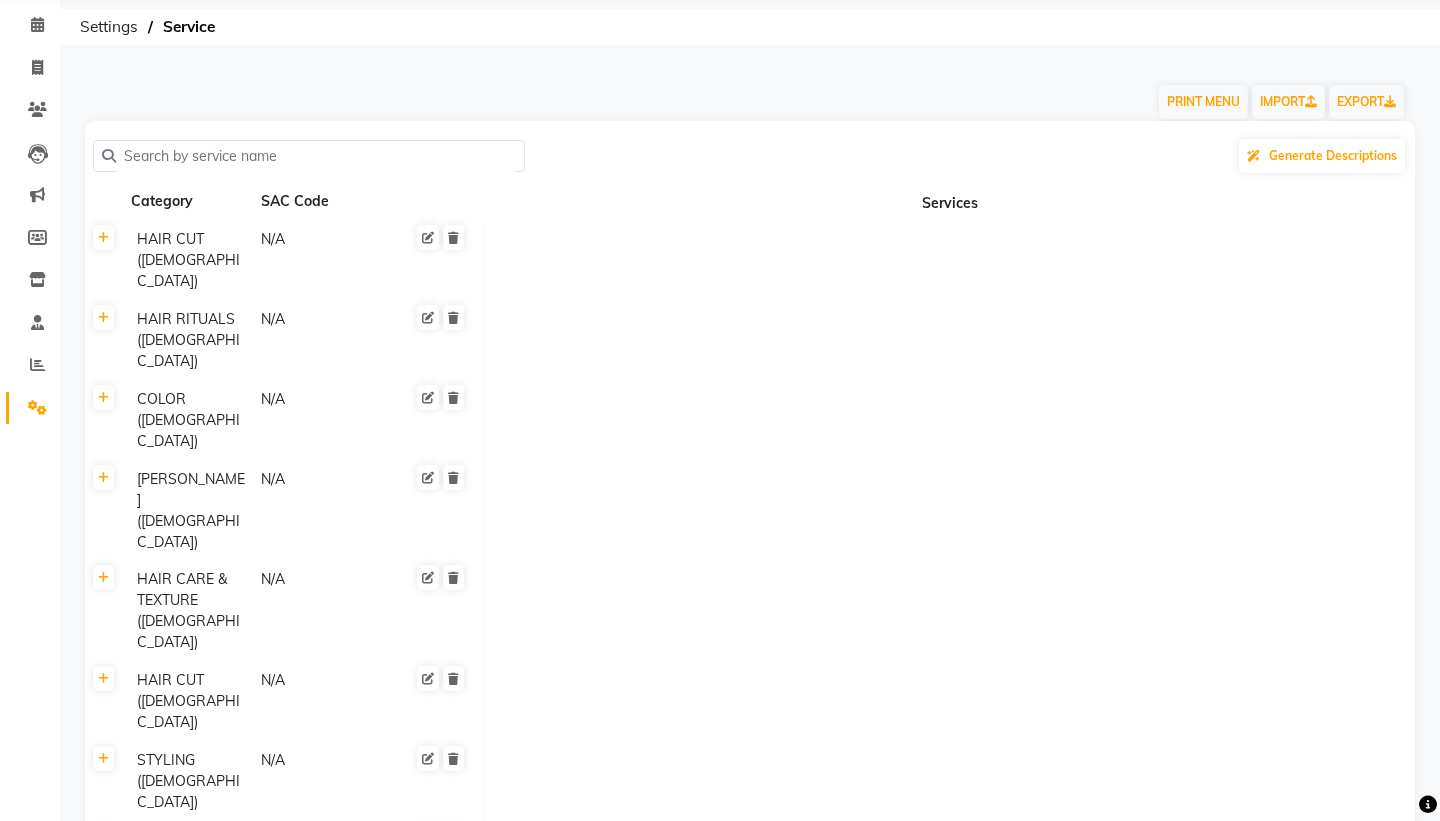 scroll, scrollTop: 68, scrollLeft: 0, axis: vertical 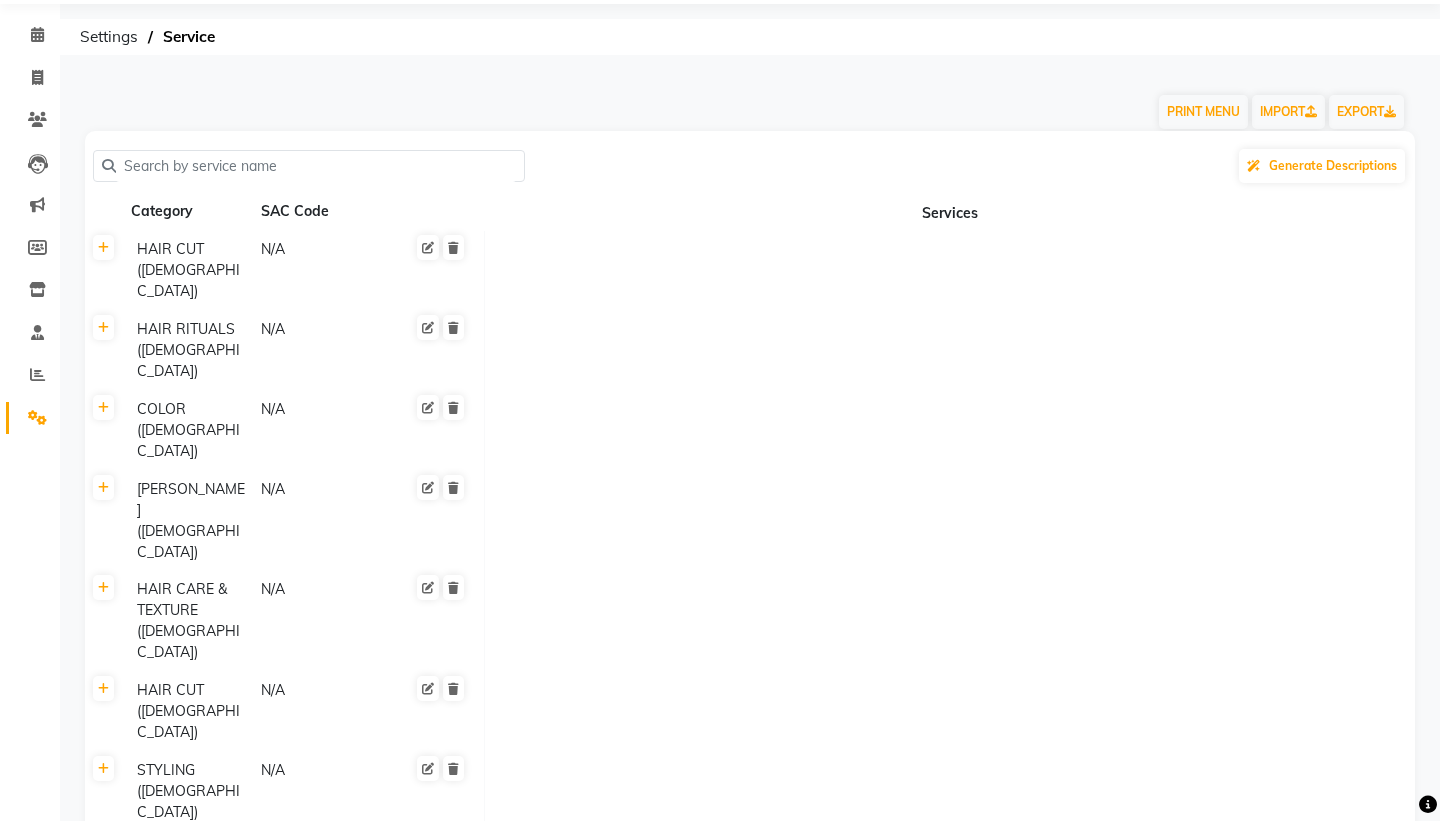 click 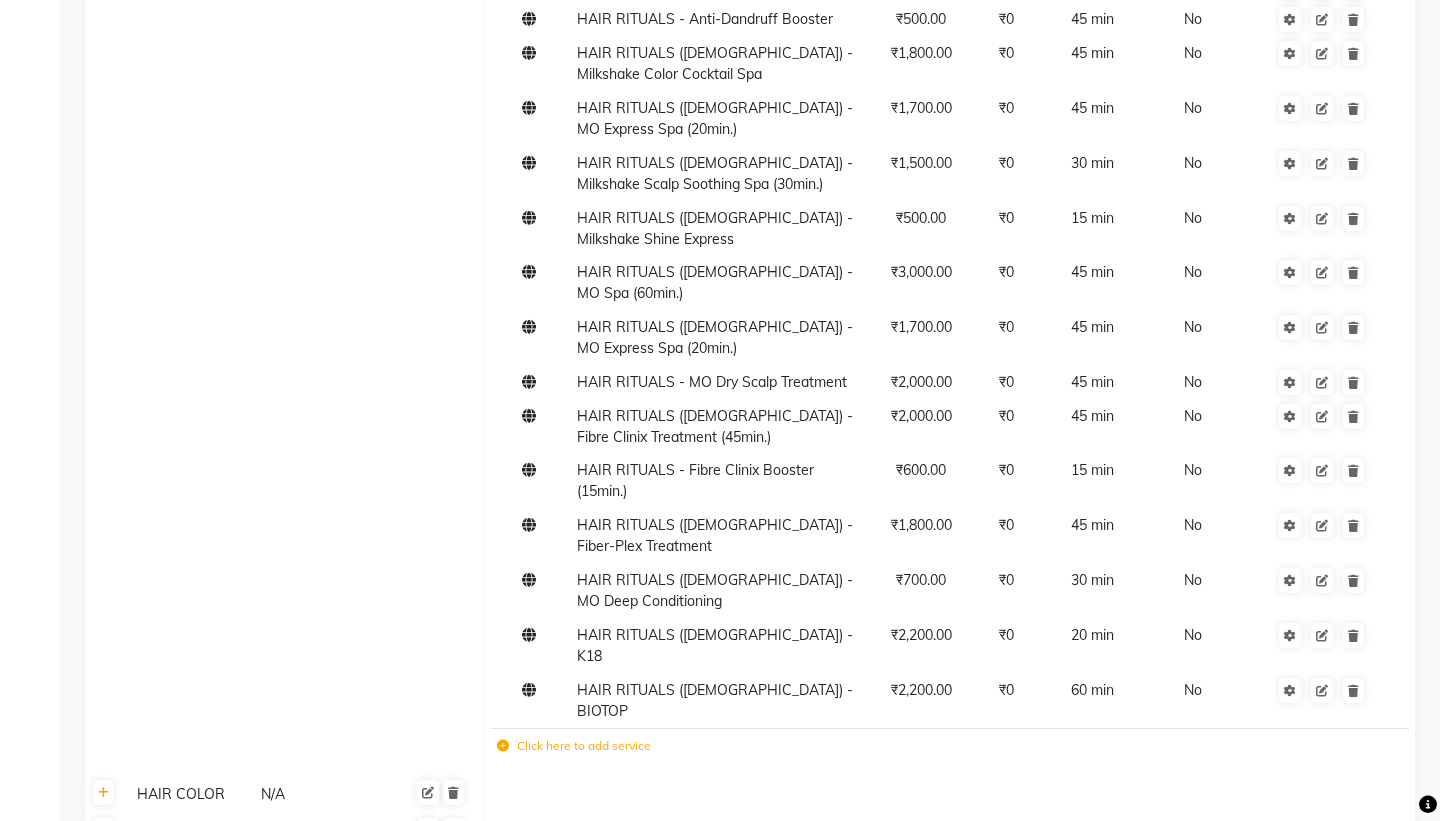 scroll, scrollTop: 1148, scrollLeft: 0, axis: vertical 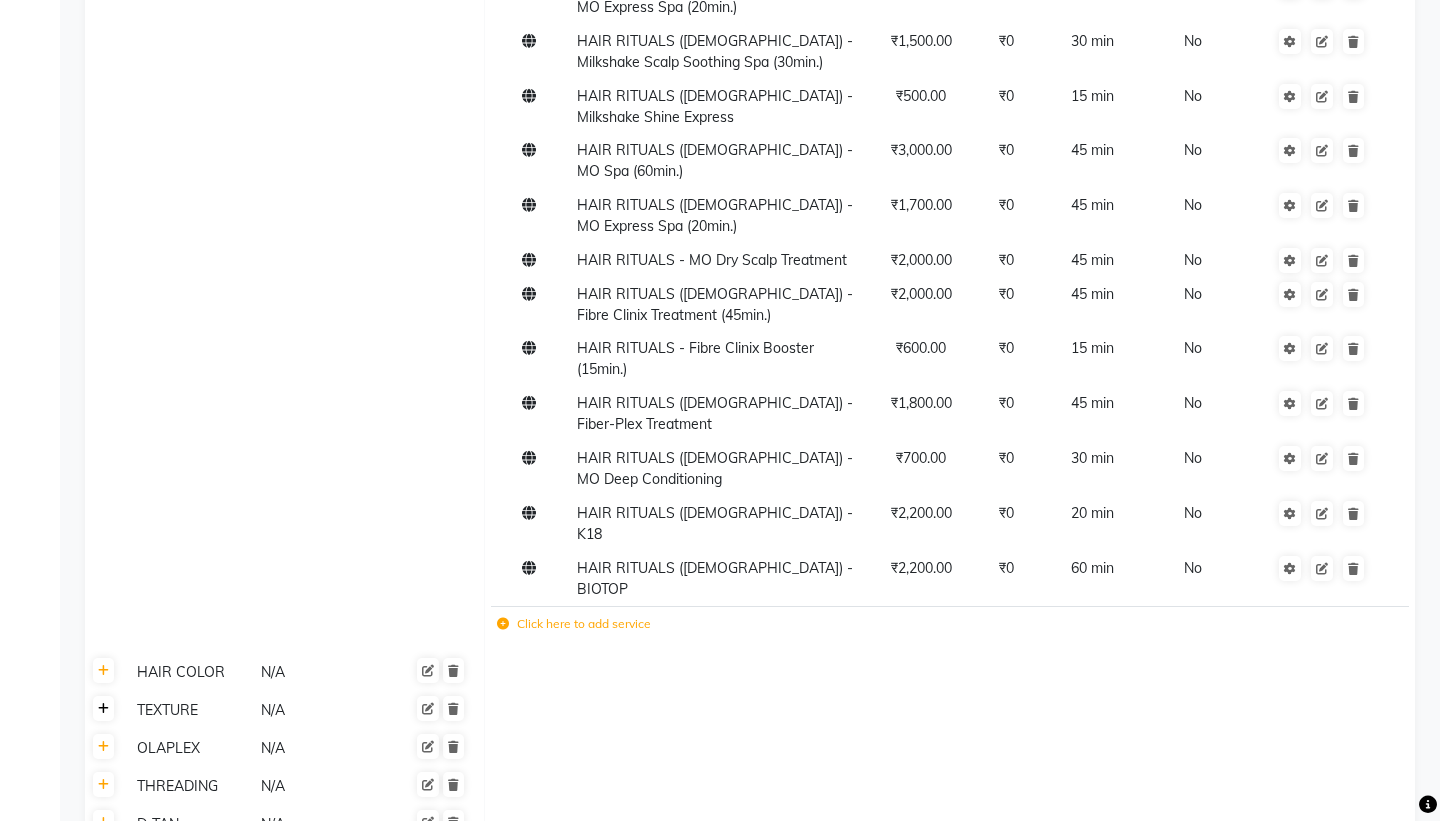click 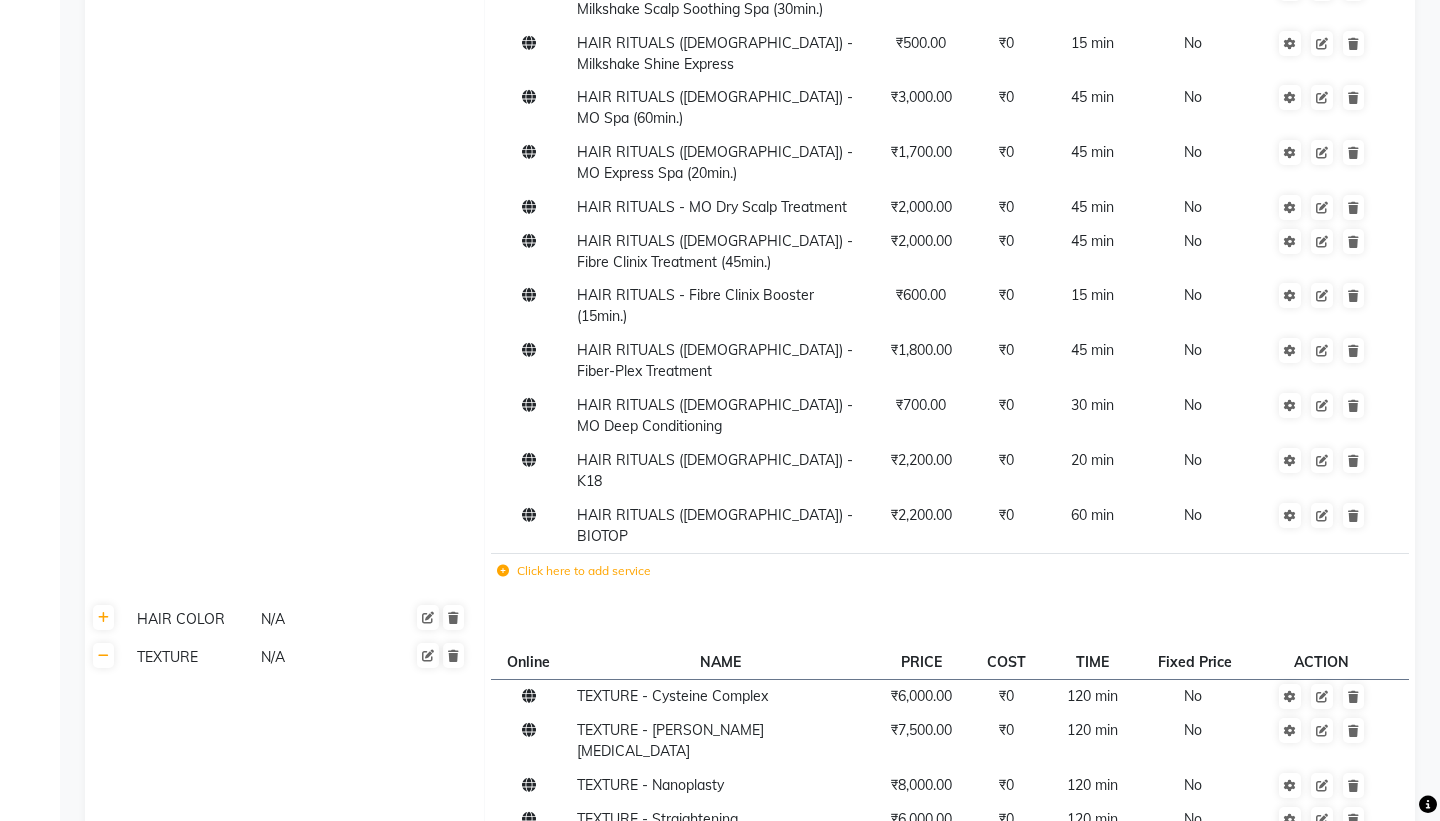 scroll, scrollTop: 1178, scrollLeft: 0, axis: vertical 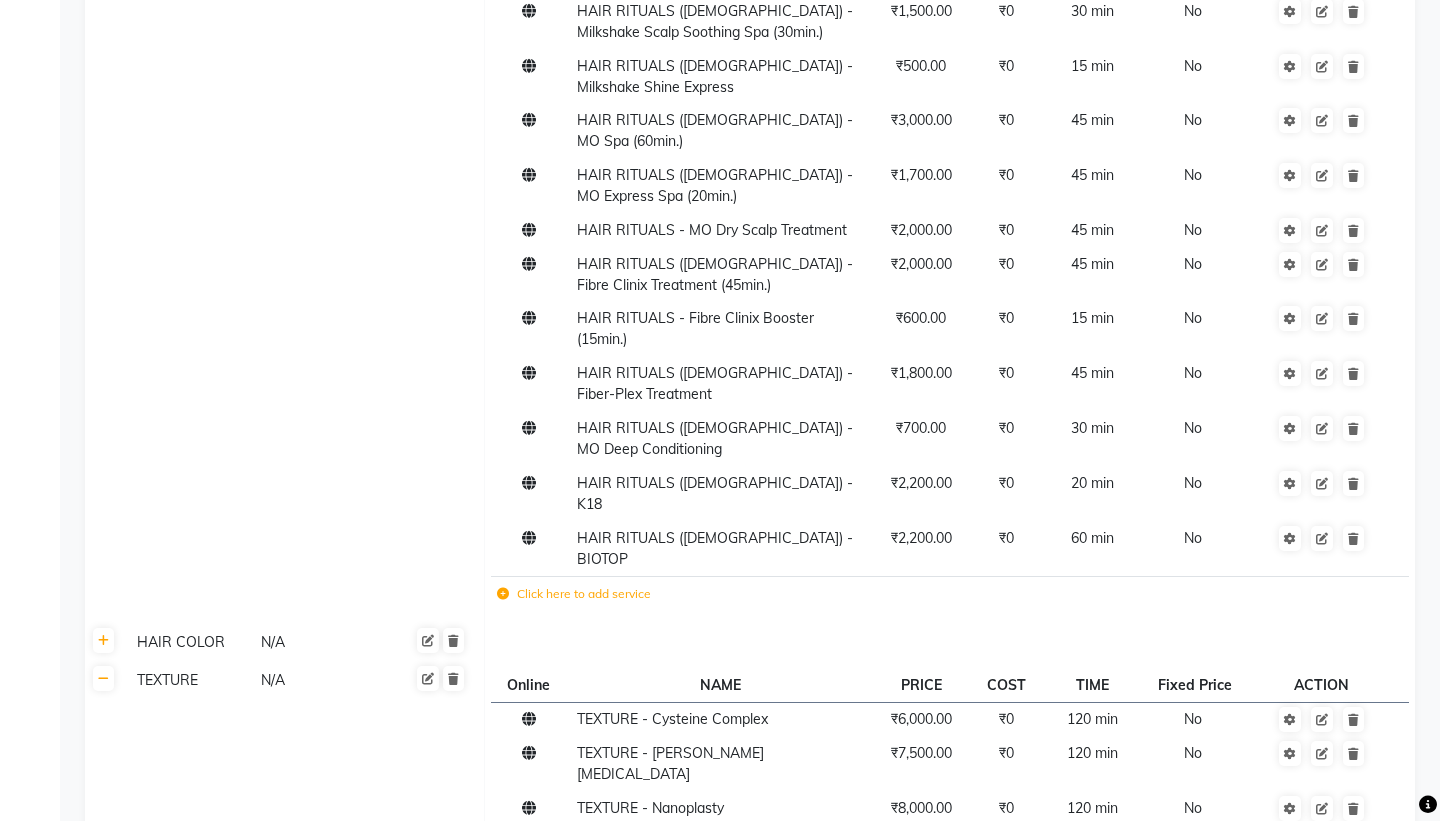 click on "Click here to add service" 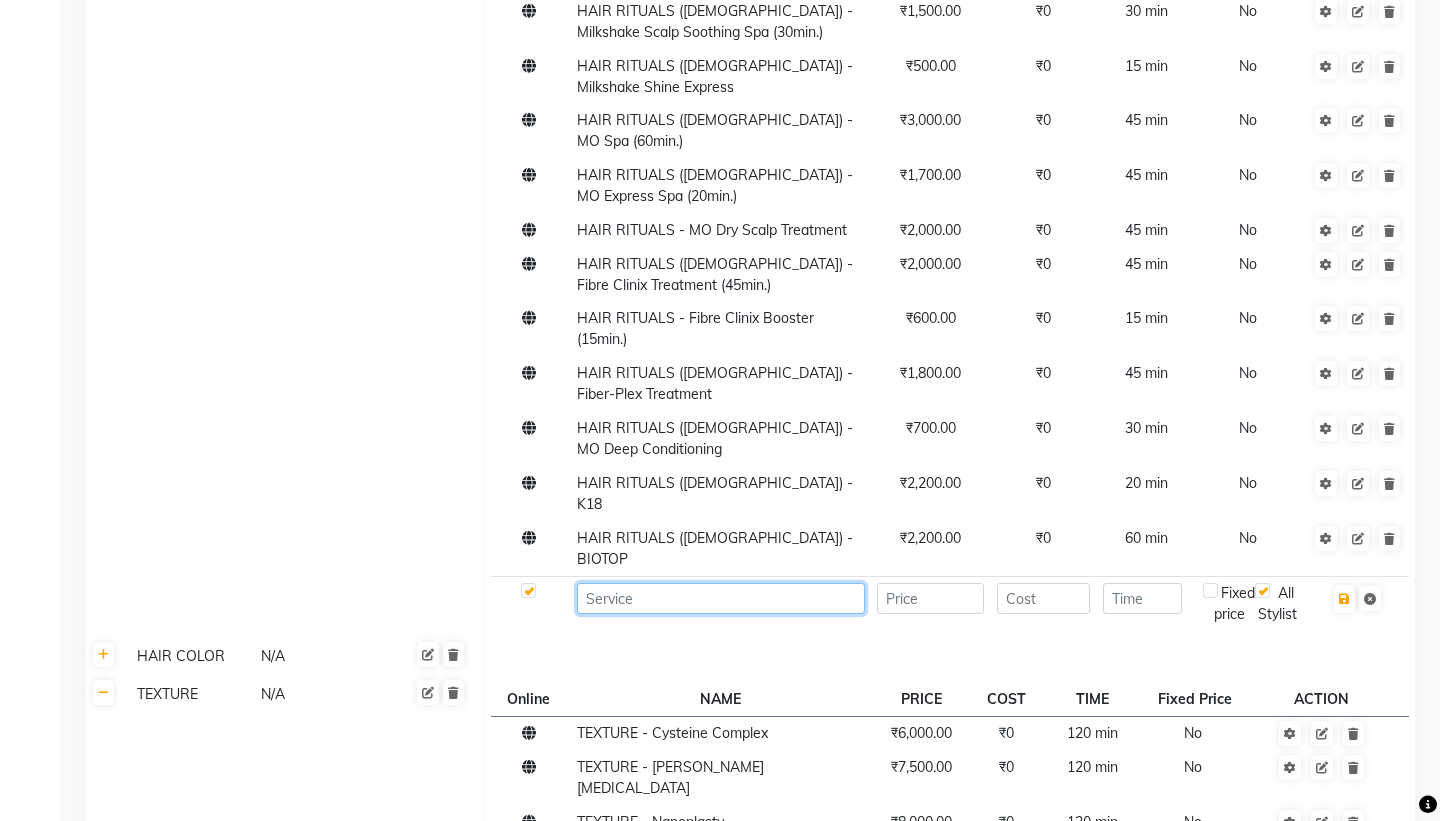 click 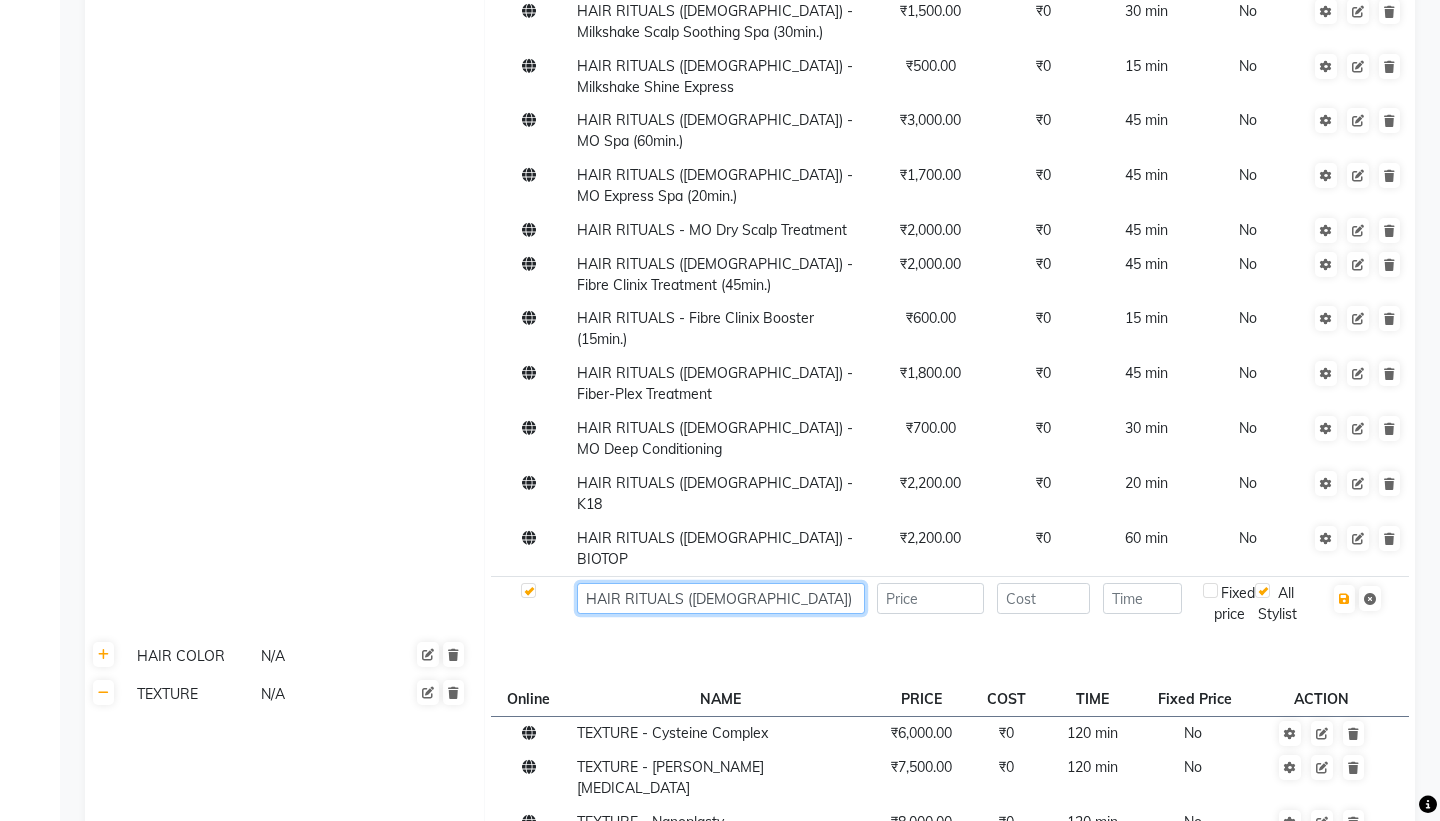 type on "HAIR RITUALS ([DEMOGRAPHIC_DATA]) - BIOTOP" 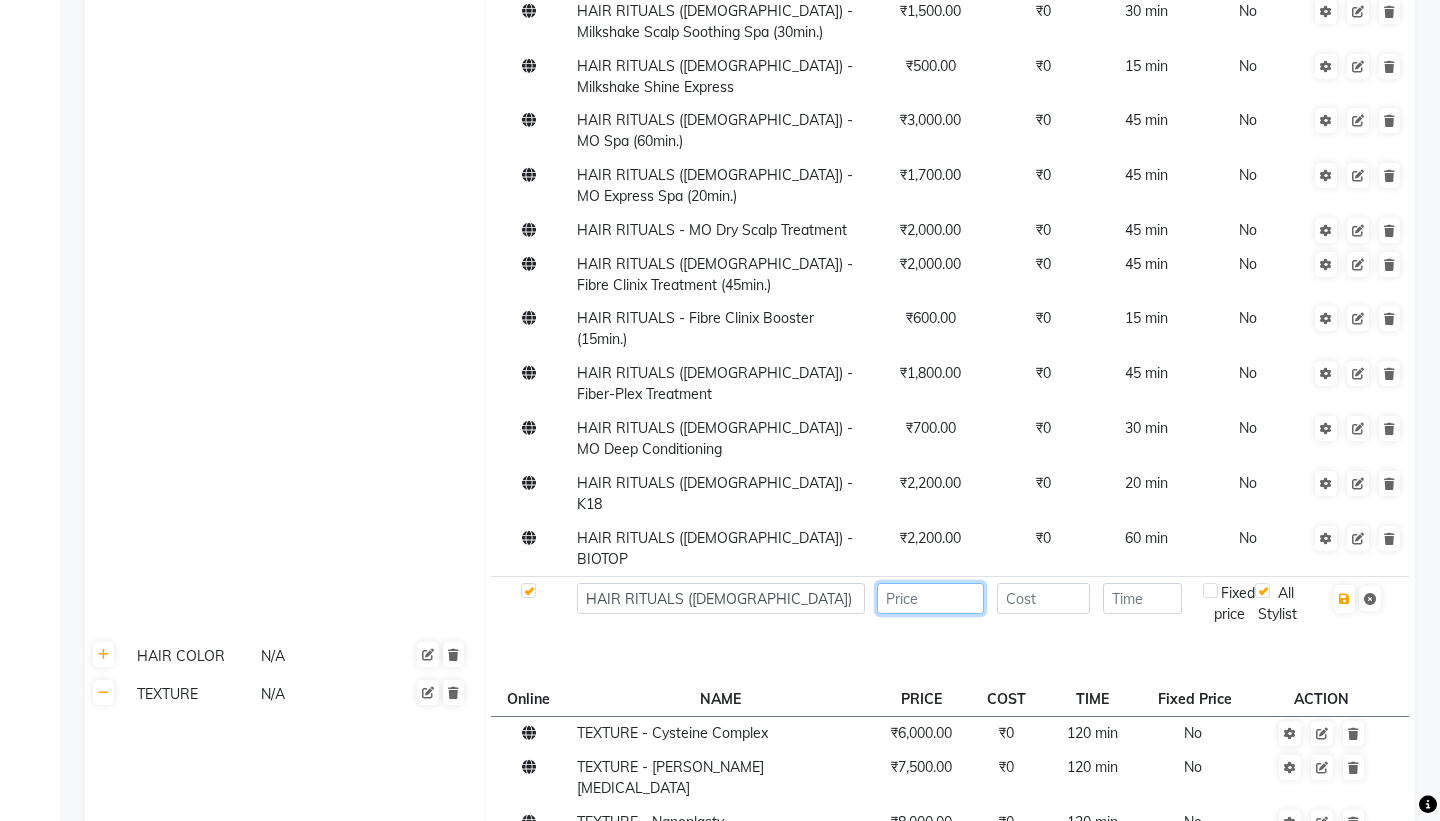 click 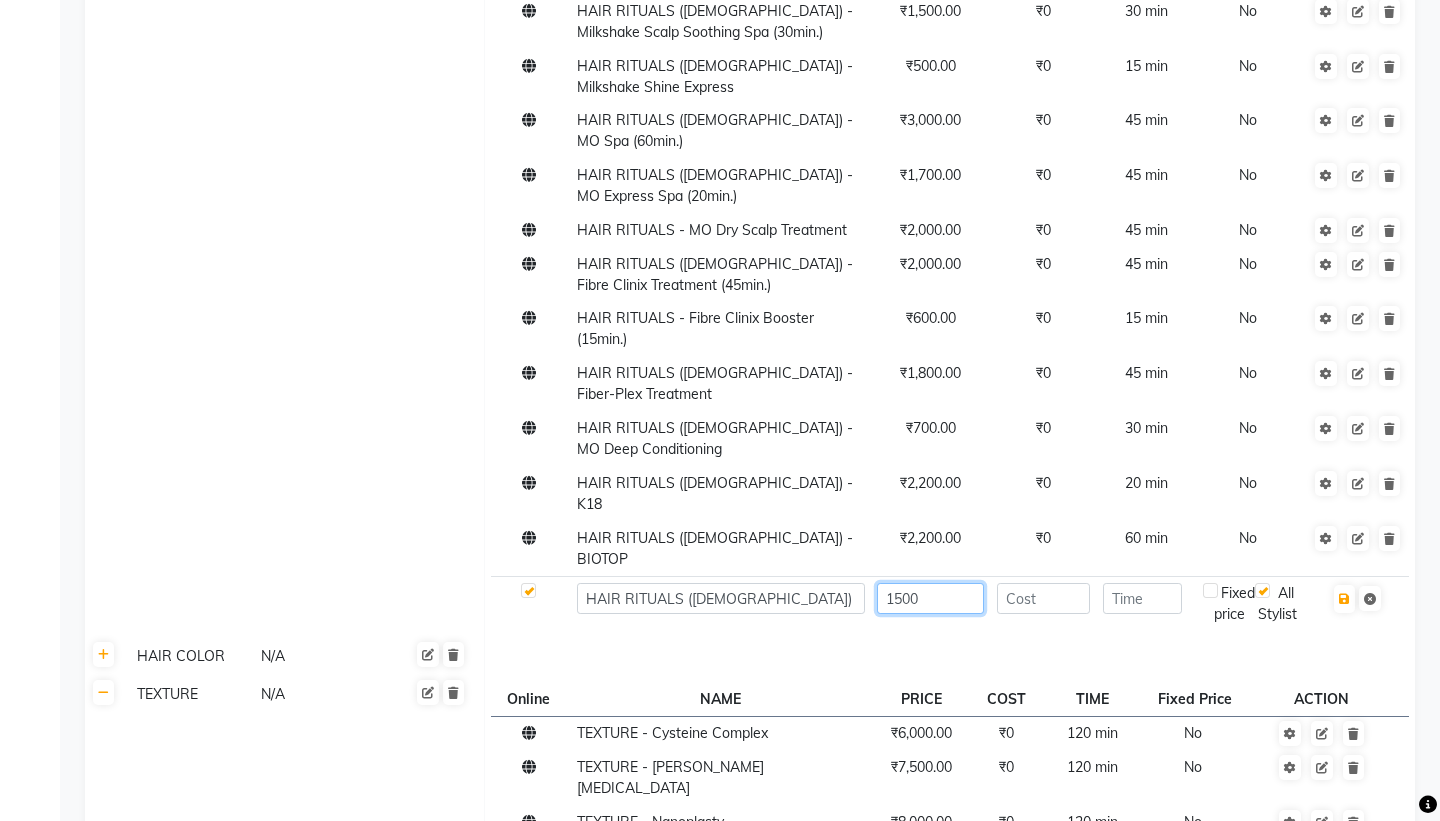 type on "1500" 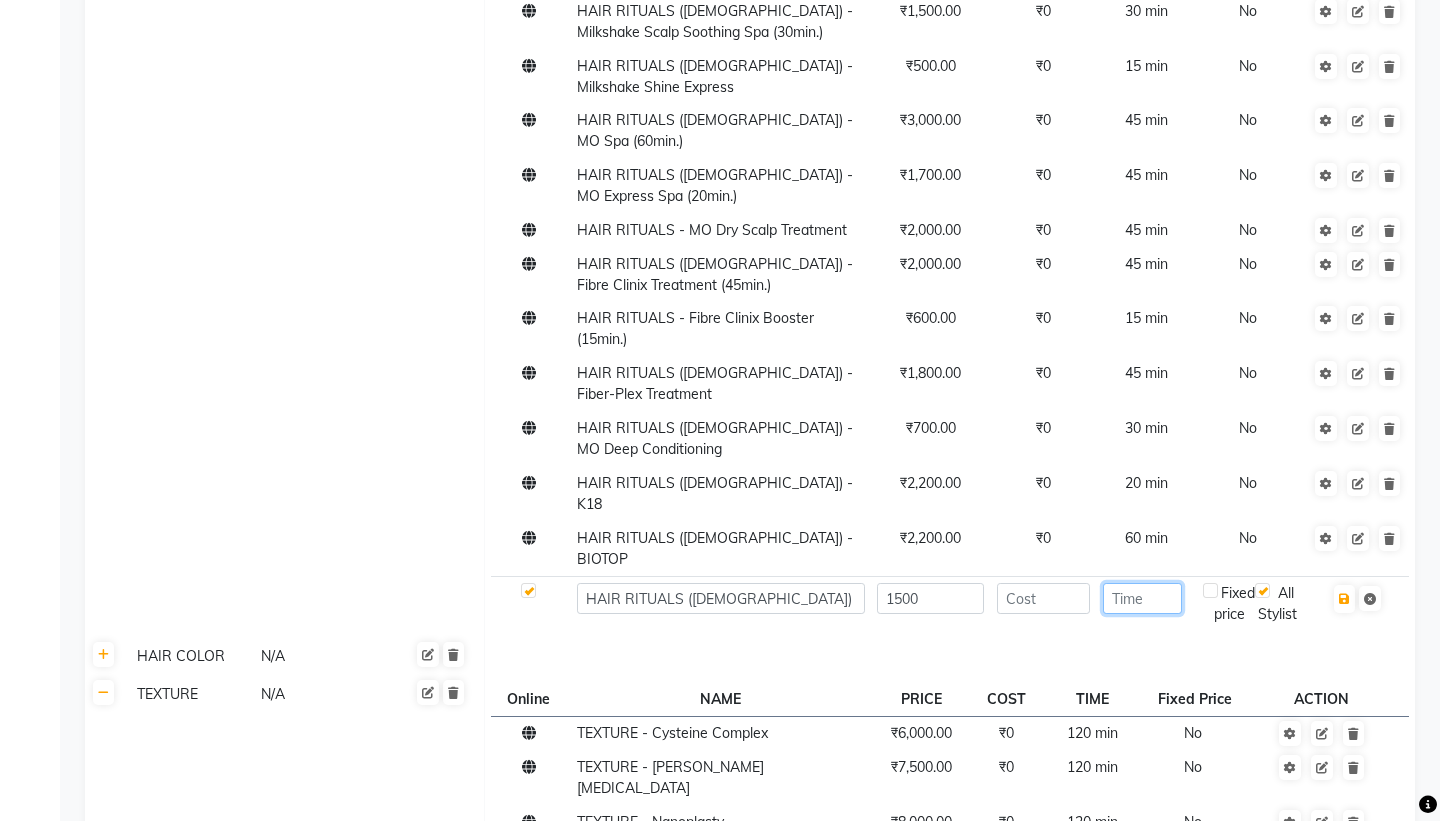 click 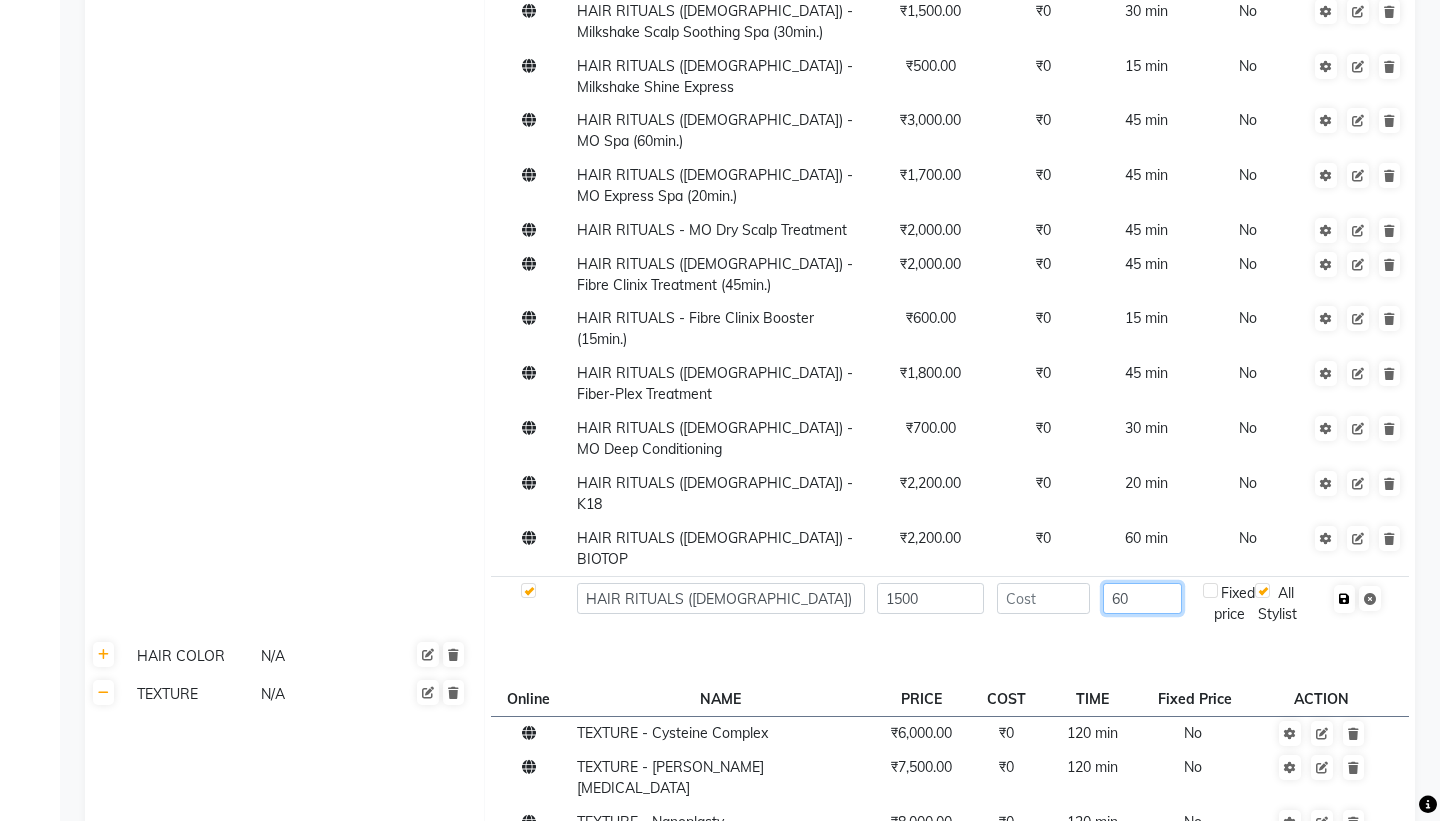 type on "60" 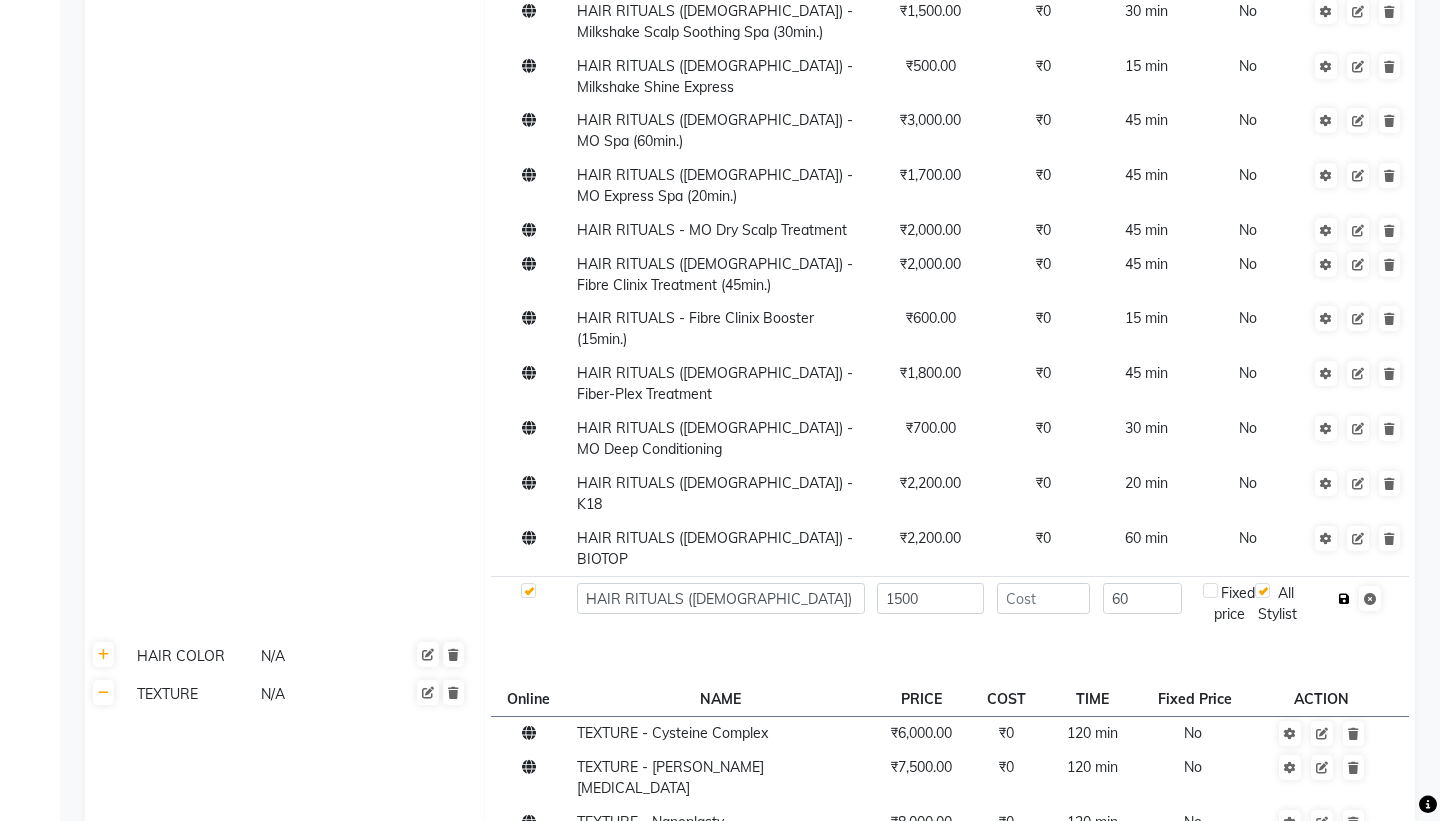 click at bounding box center [1344, 599] 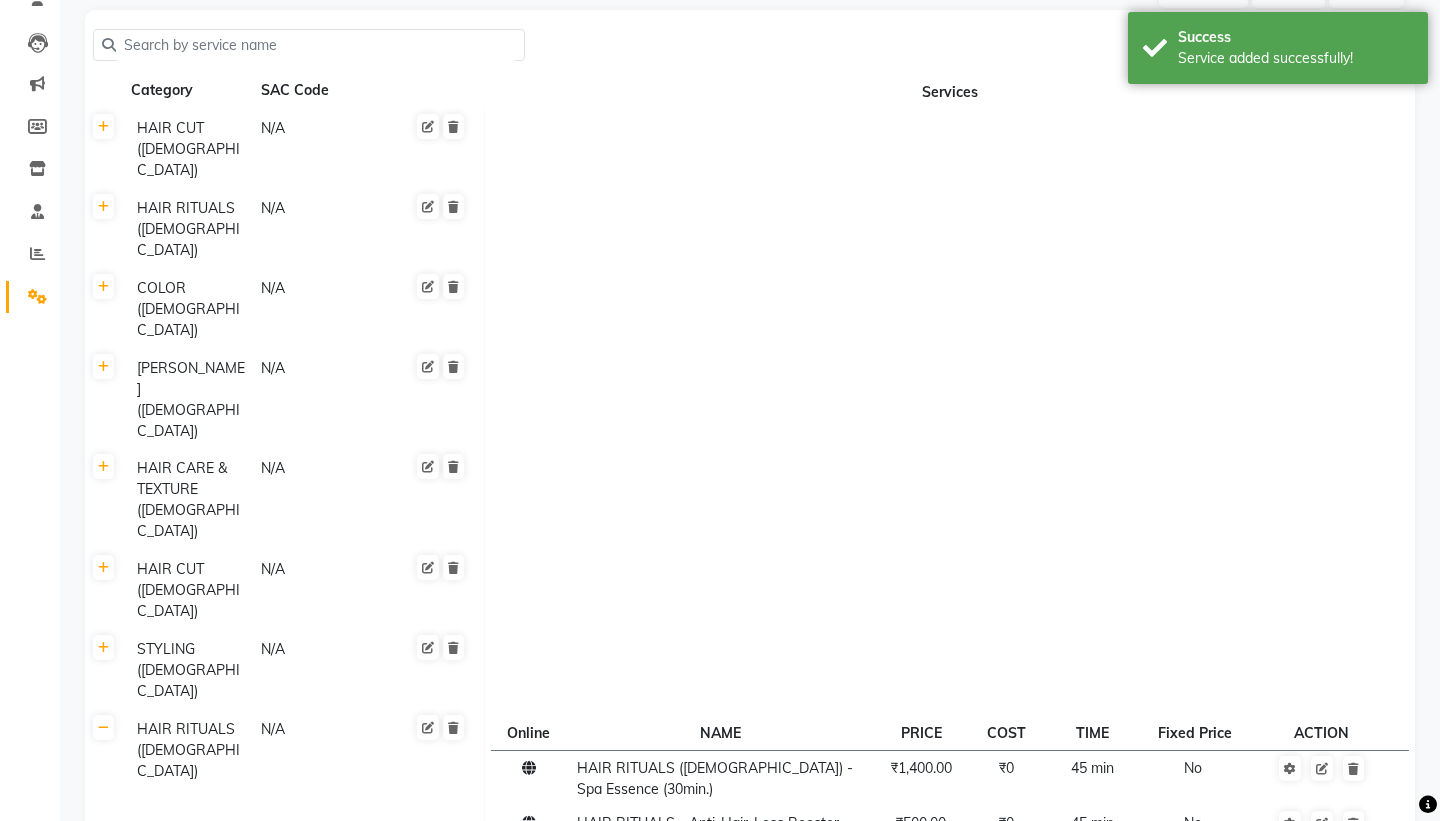 scroll, scrollTop: 171, scrollLeft: 0, axis: vertical 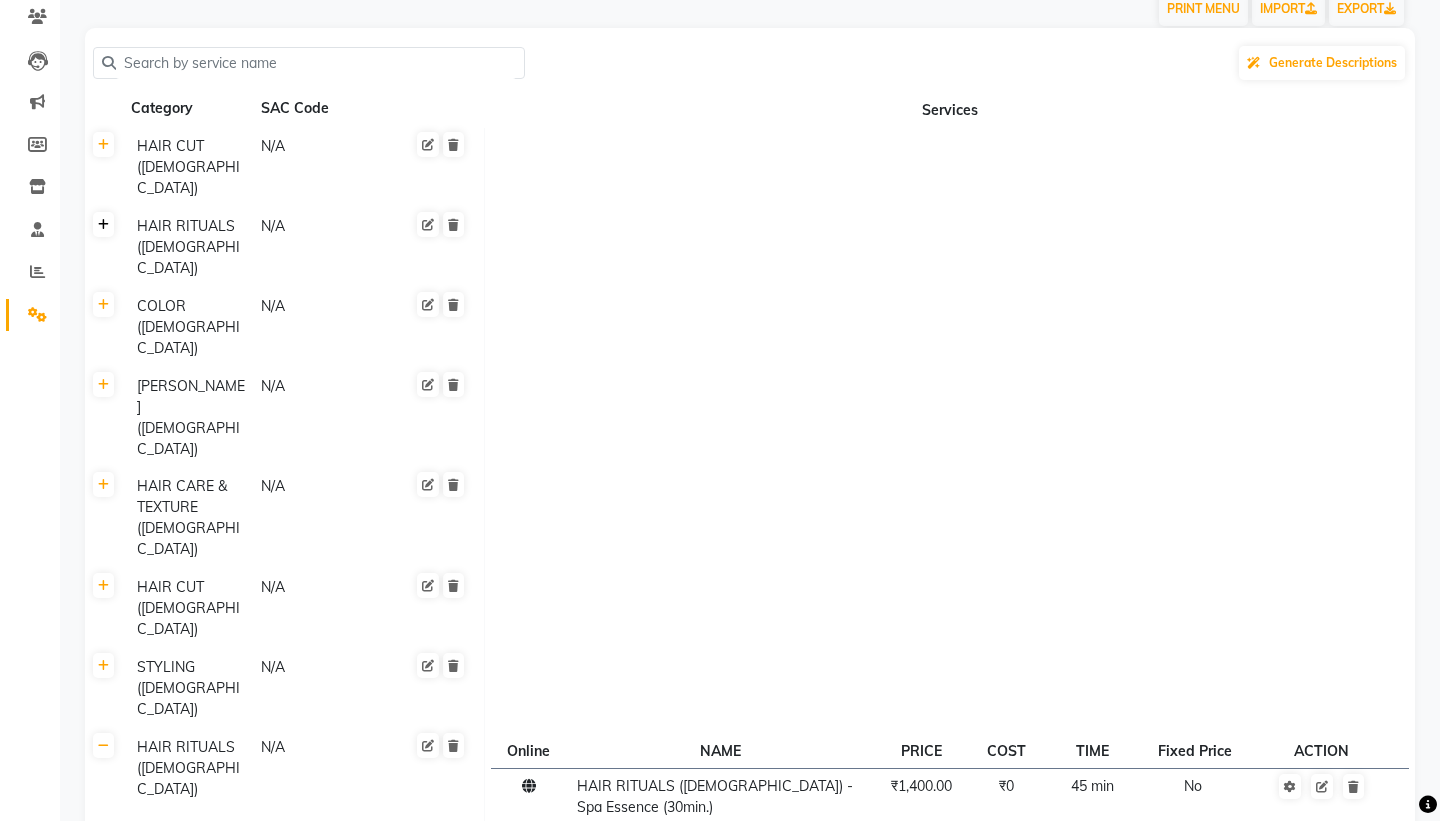 click 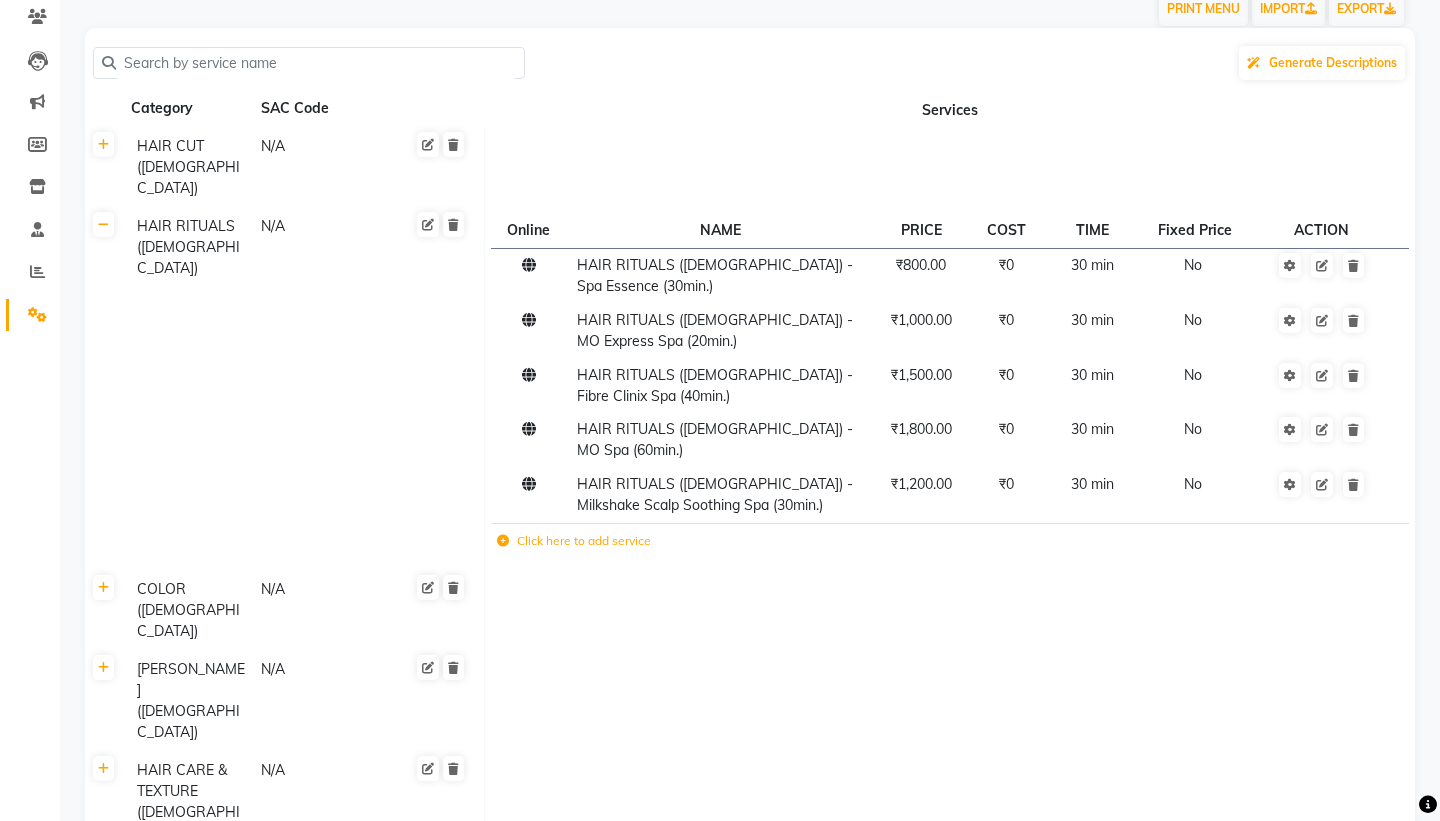 click on "Click here to add service" 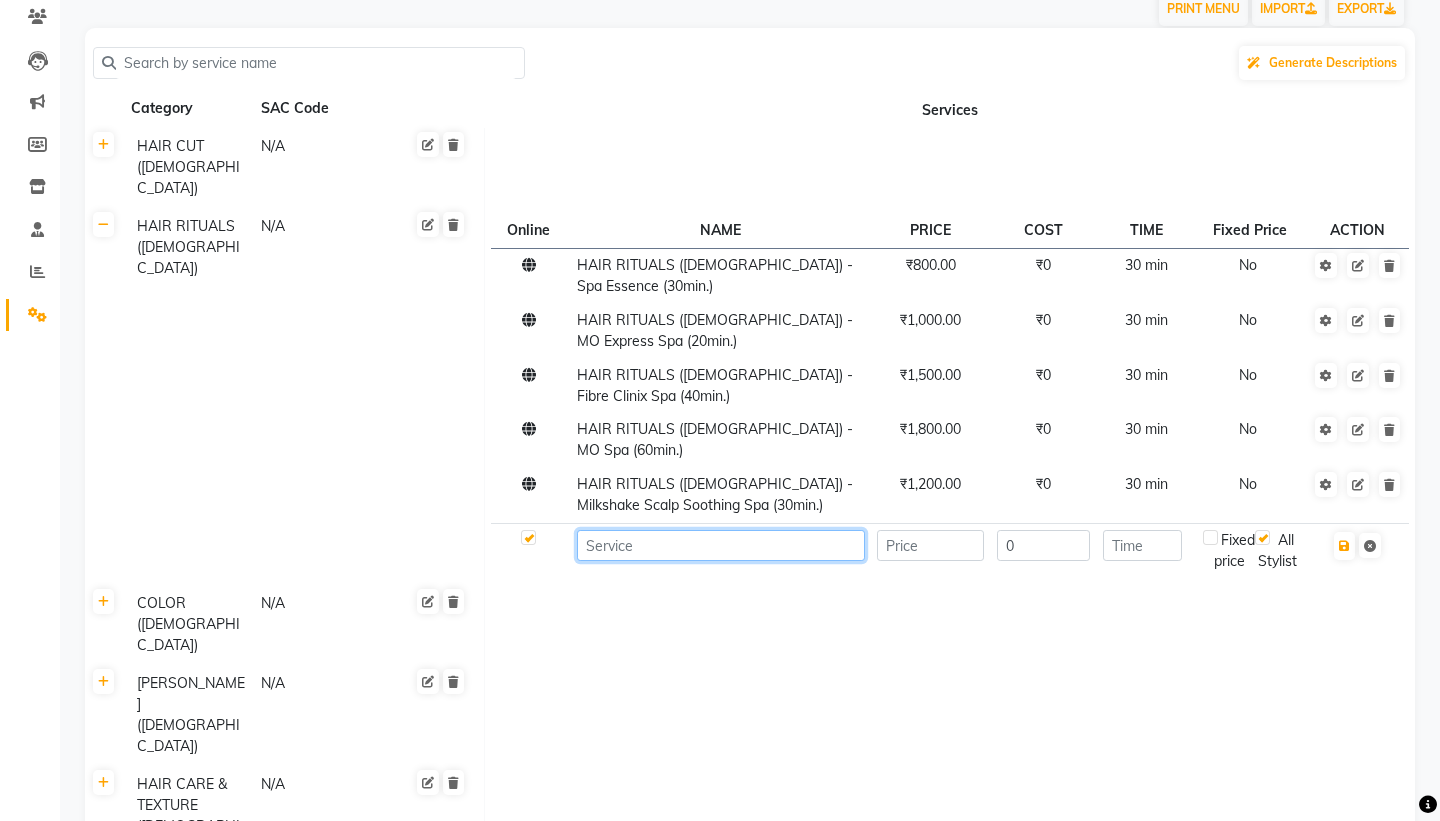 click 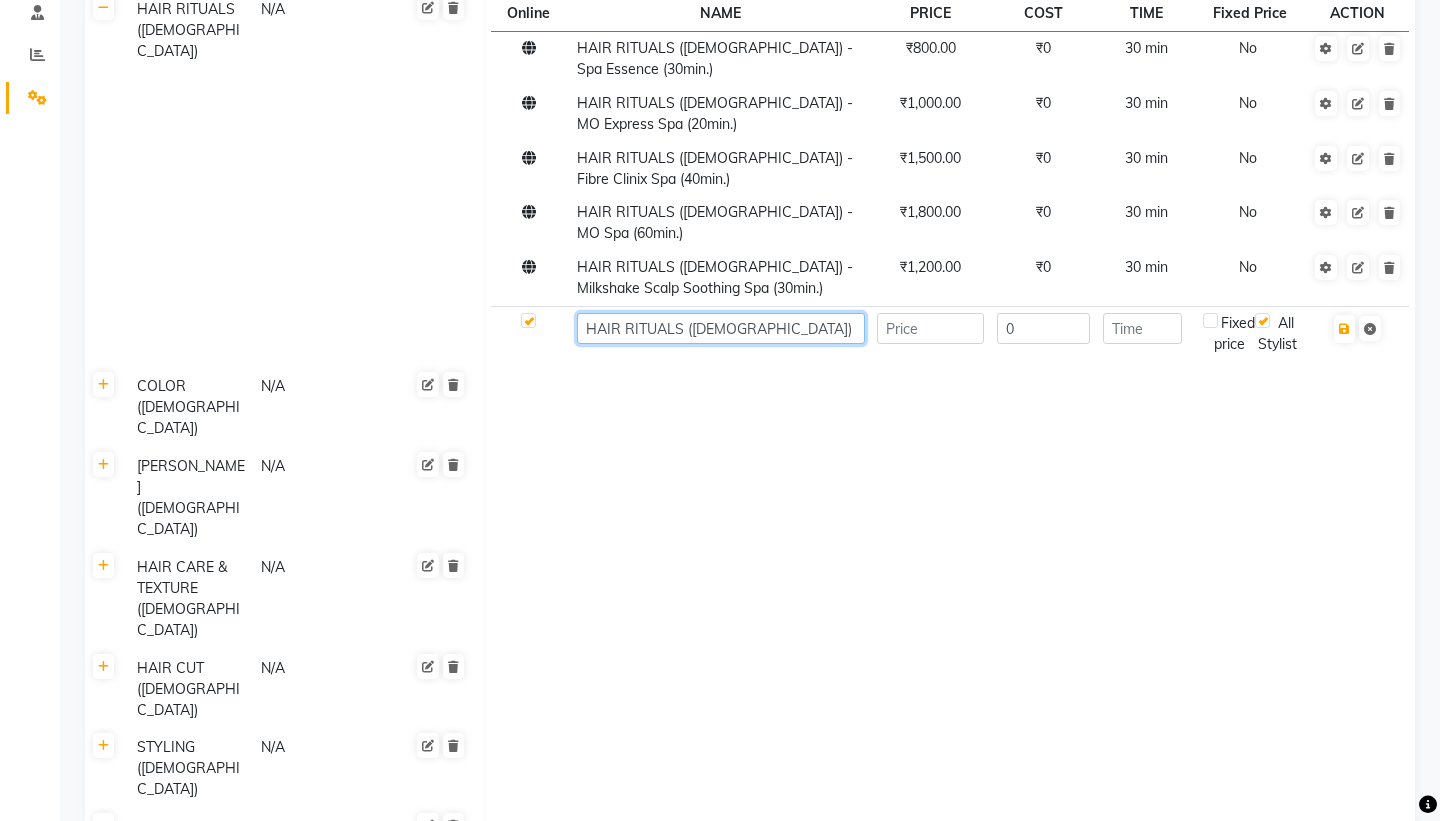 scroll, scrollTop: 376, scrollLeft: 0, axis: vertical 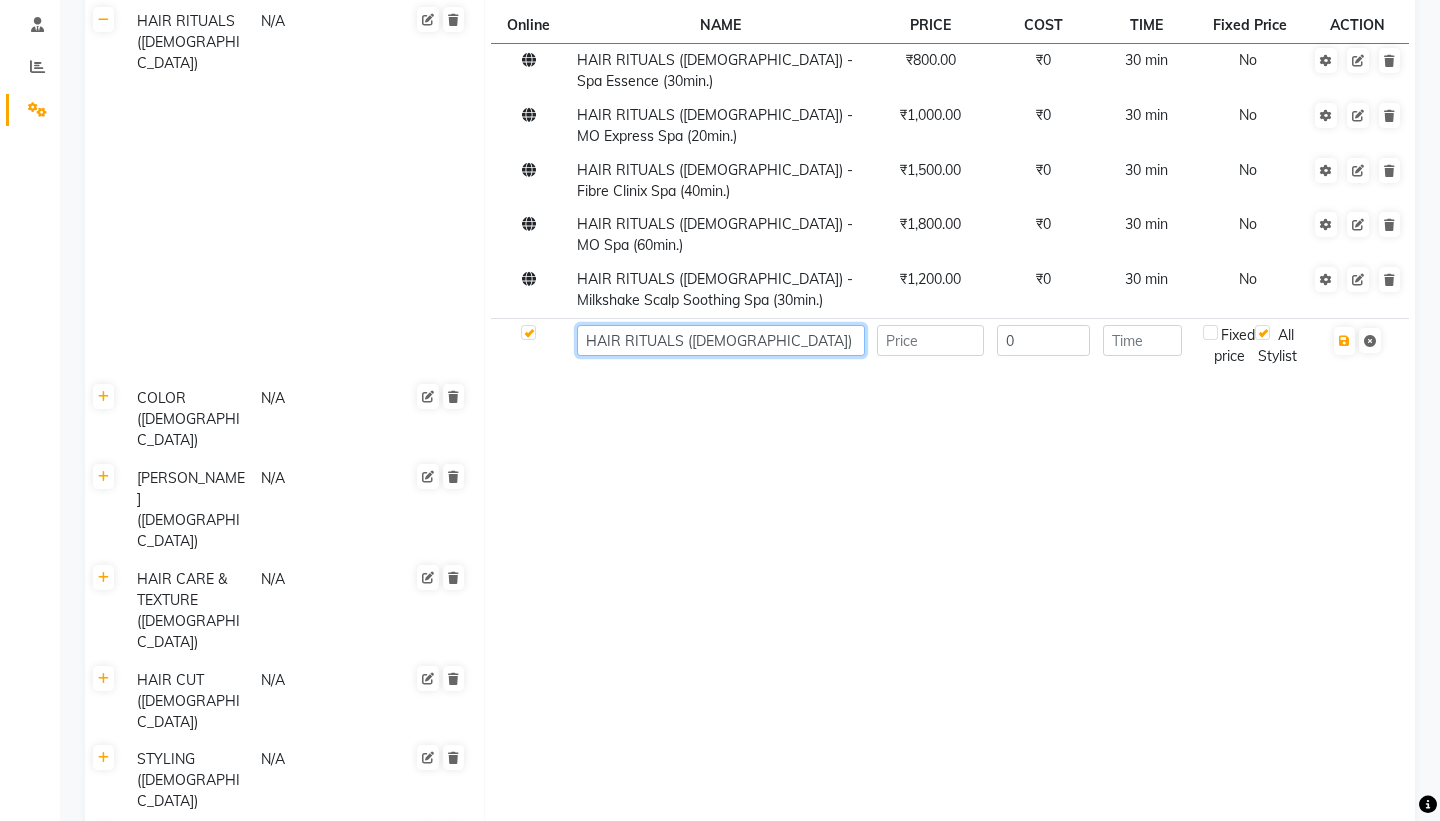 type on "HAIR RITUALS ([DEMOGRAPHIC_DATA]) - BIOTOP 02/04" 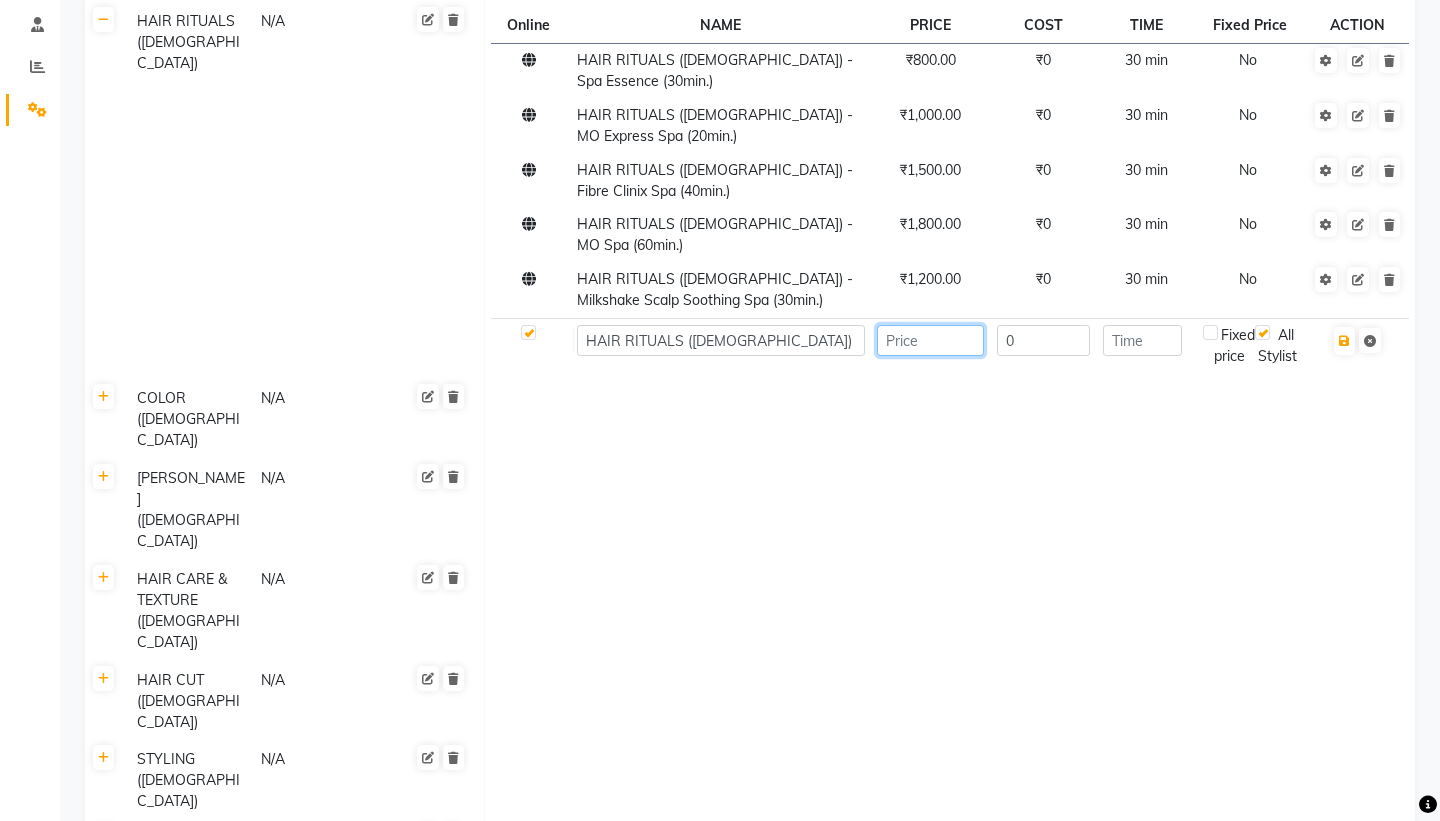 click 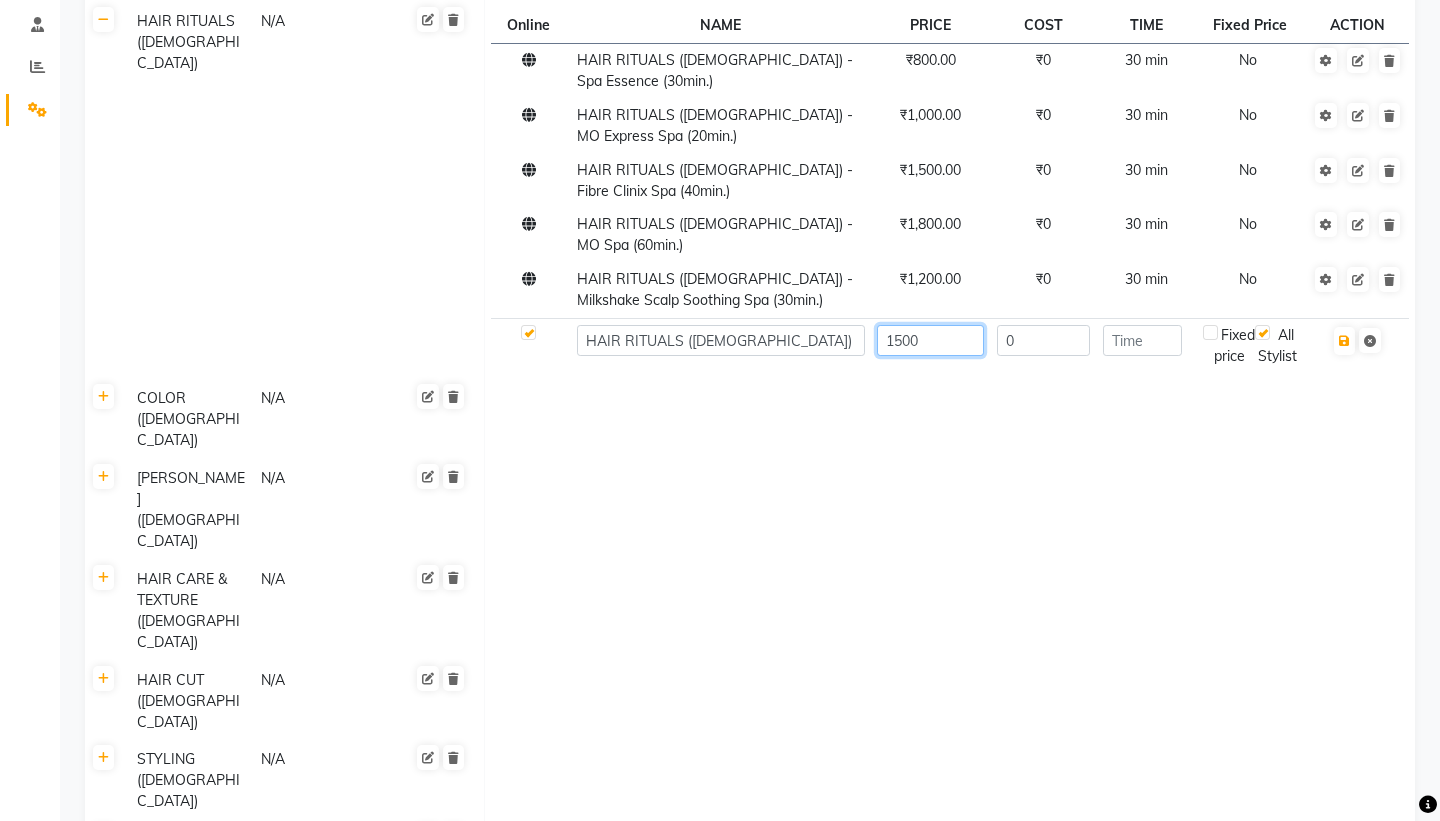 type on "1500" 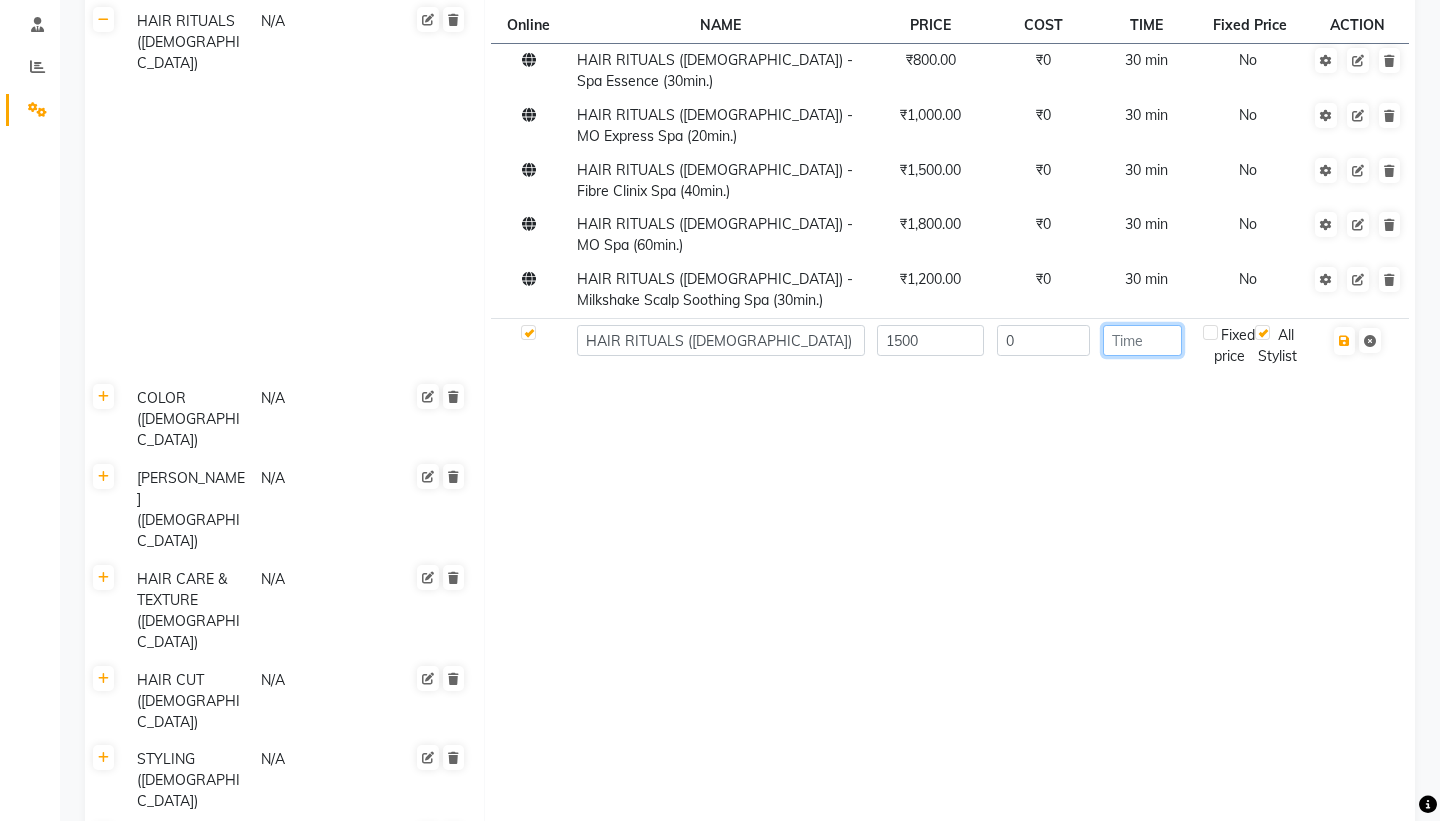 click 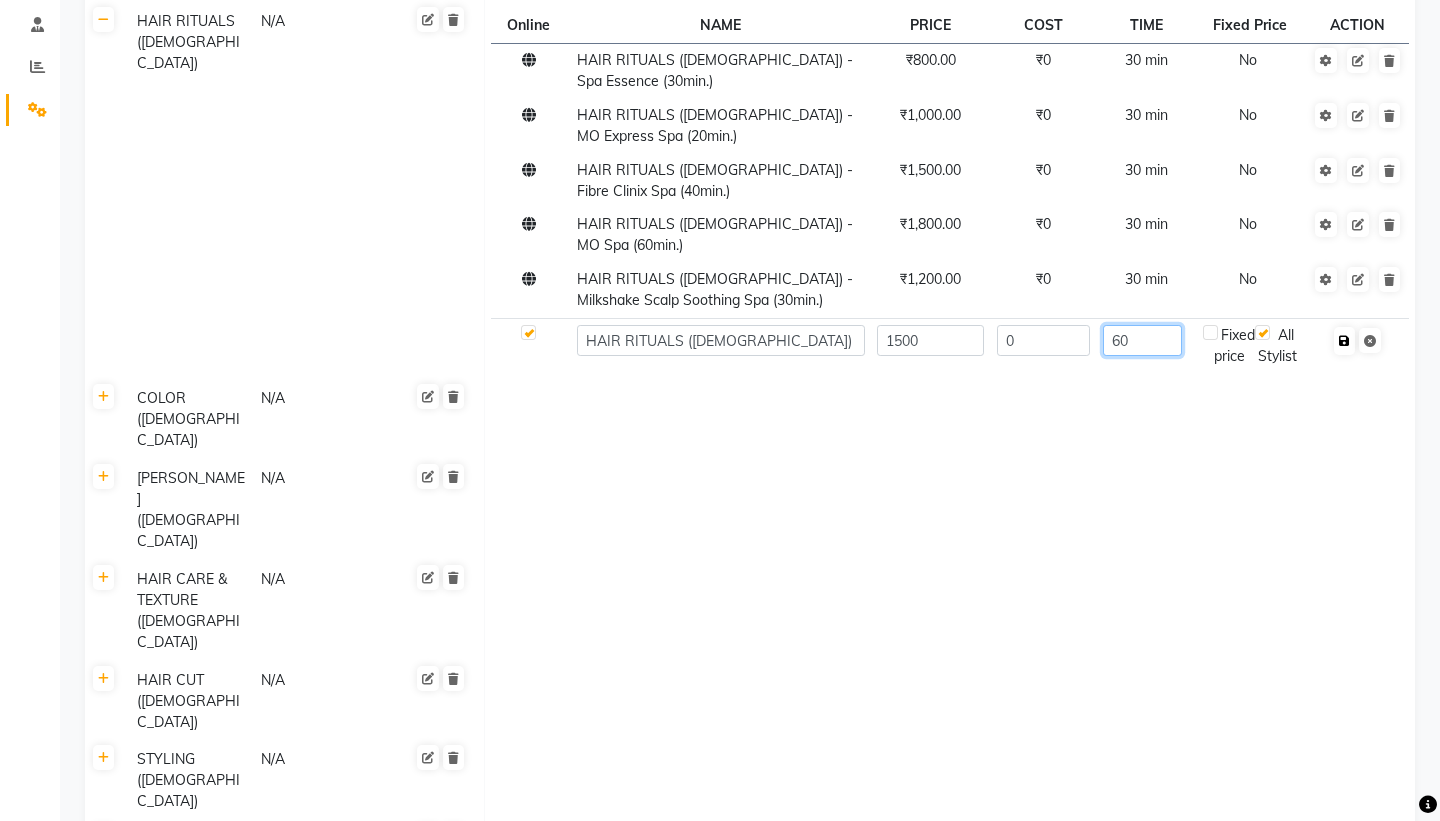 type on "60" 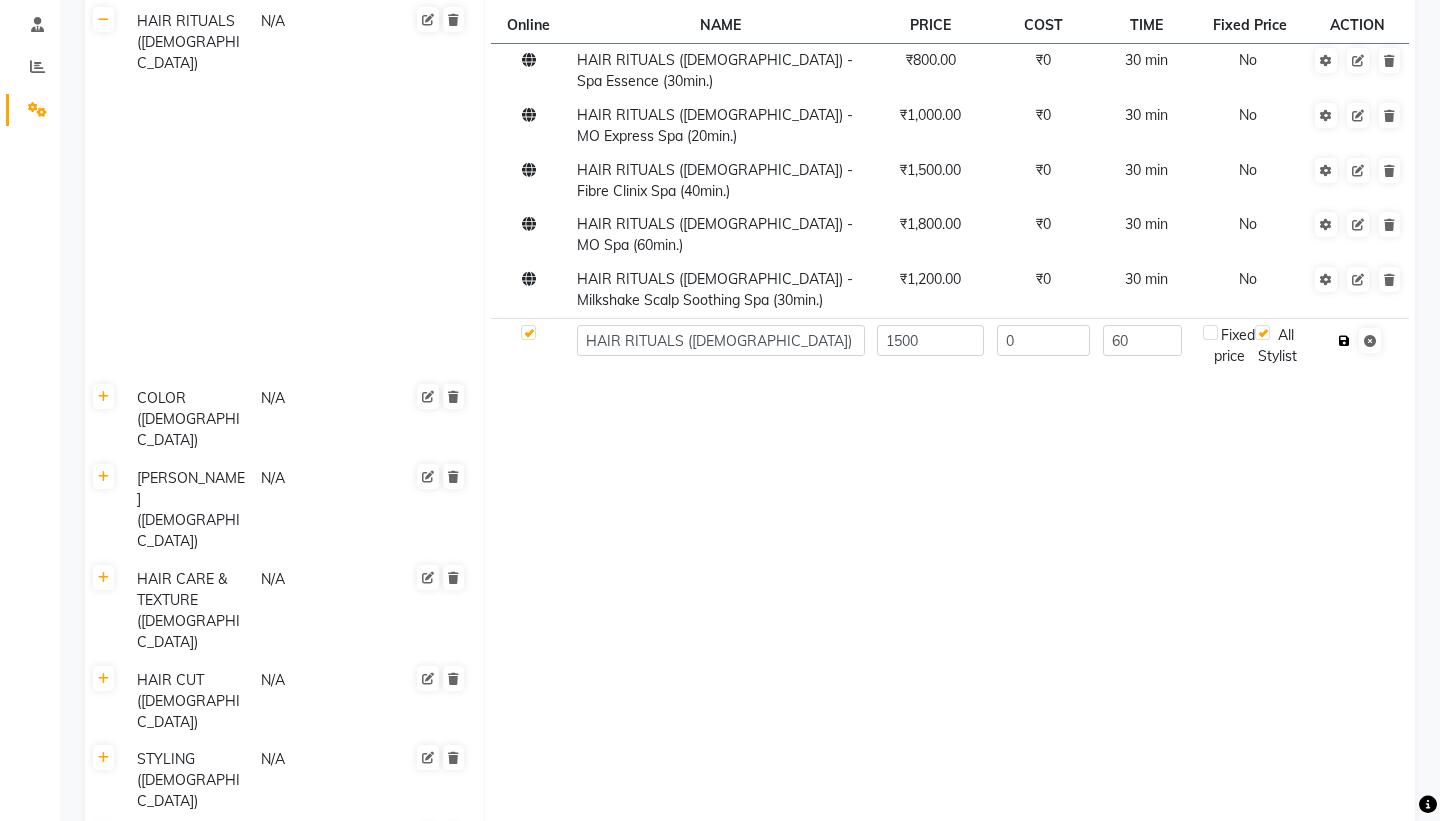 click at bounding box center (1344, 341) 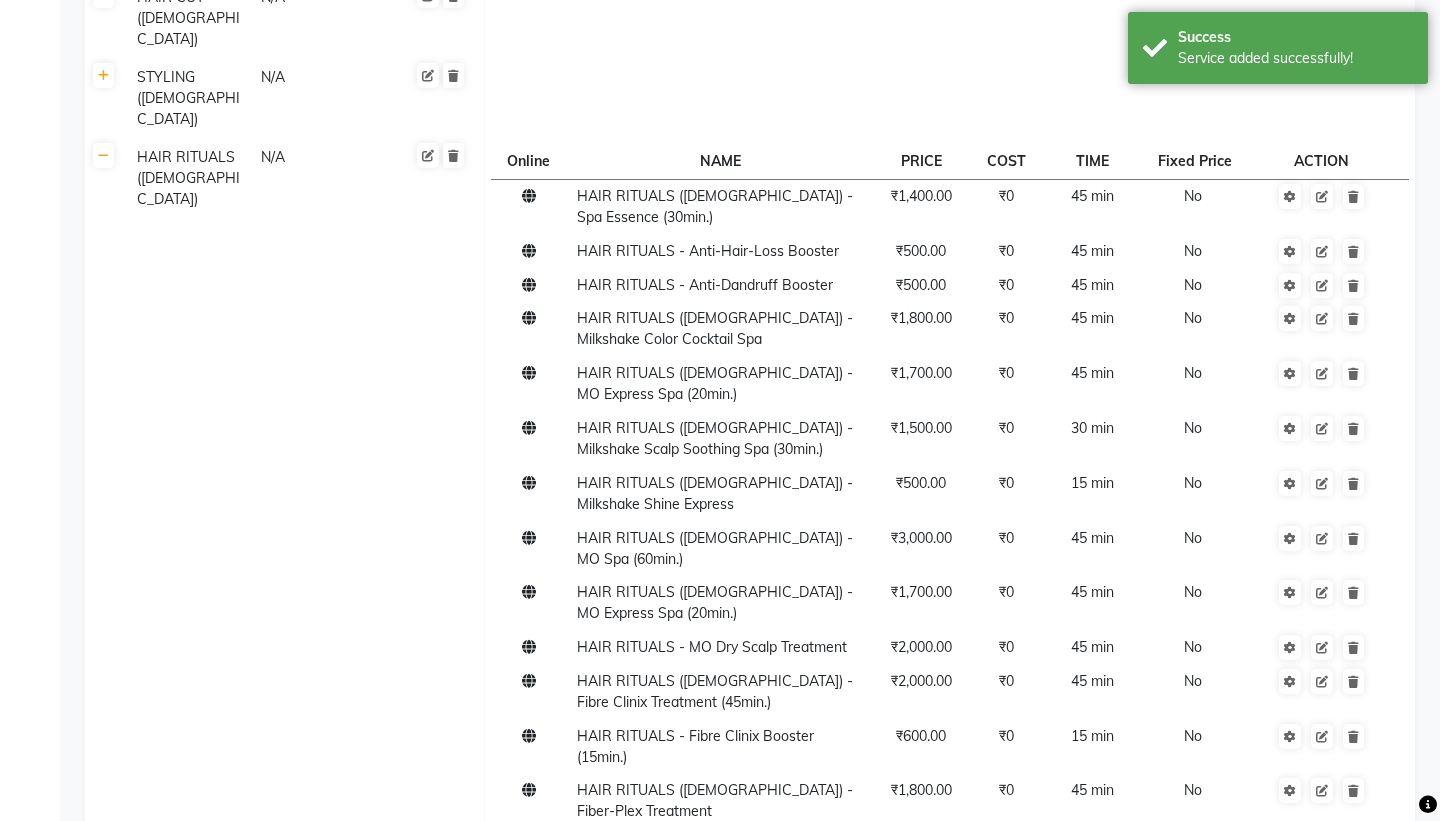 scroll, scrollTop: 1169, scrollLeft: 0, axis: vertical 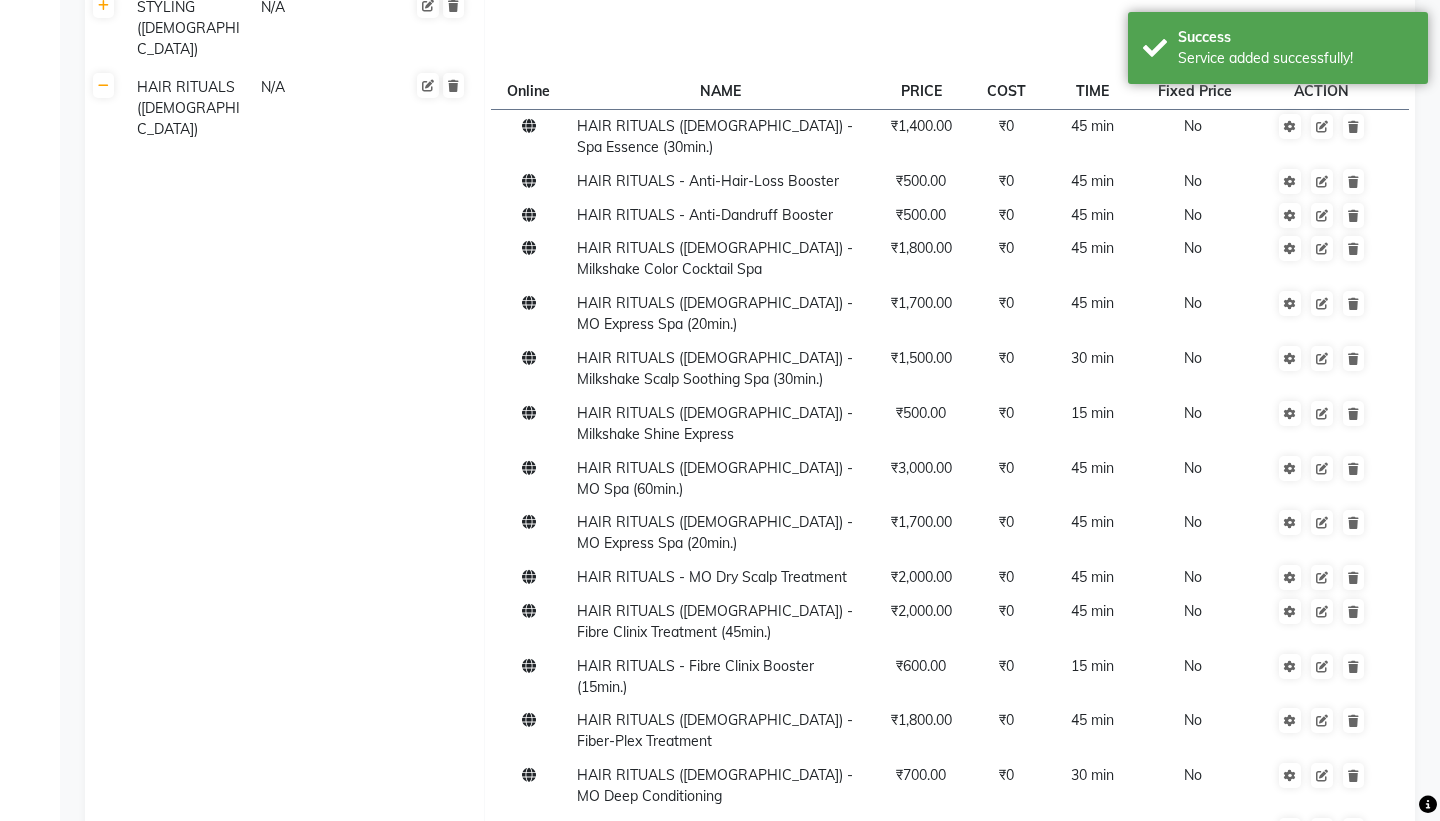 click 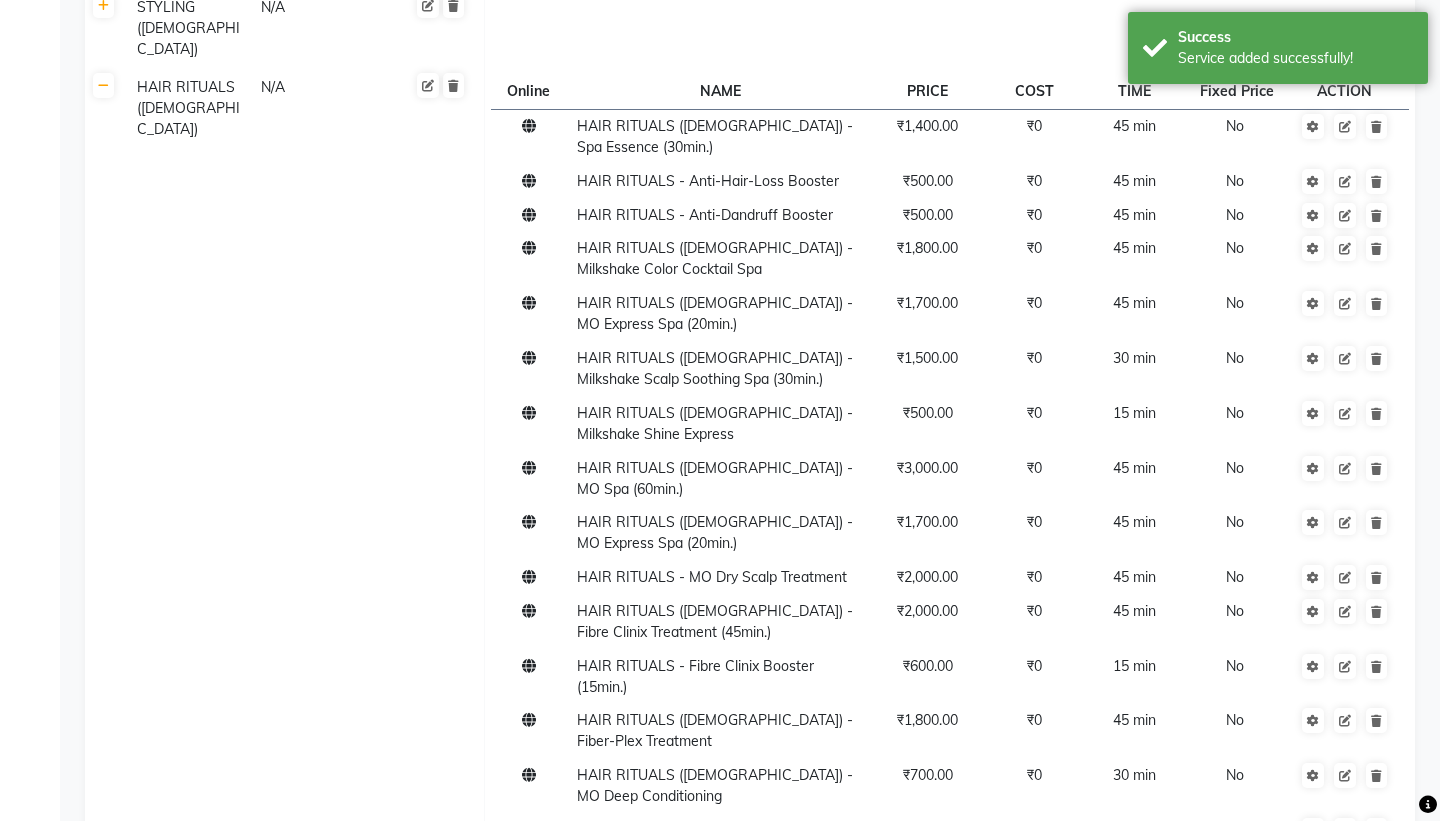 click on "HAIR RITUALS ([DEMOGRAPHIC_DATA]) - BIOTOP" 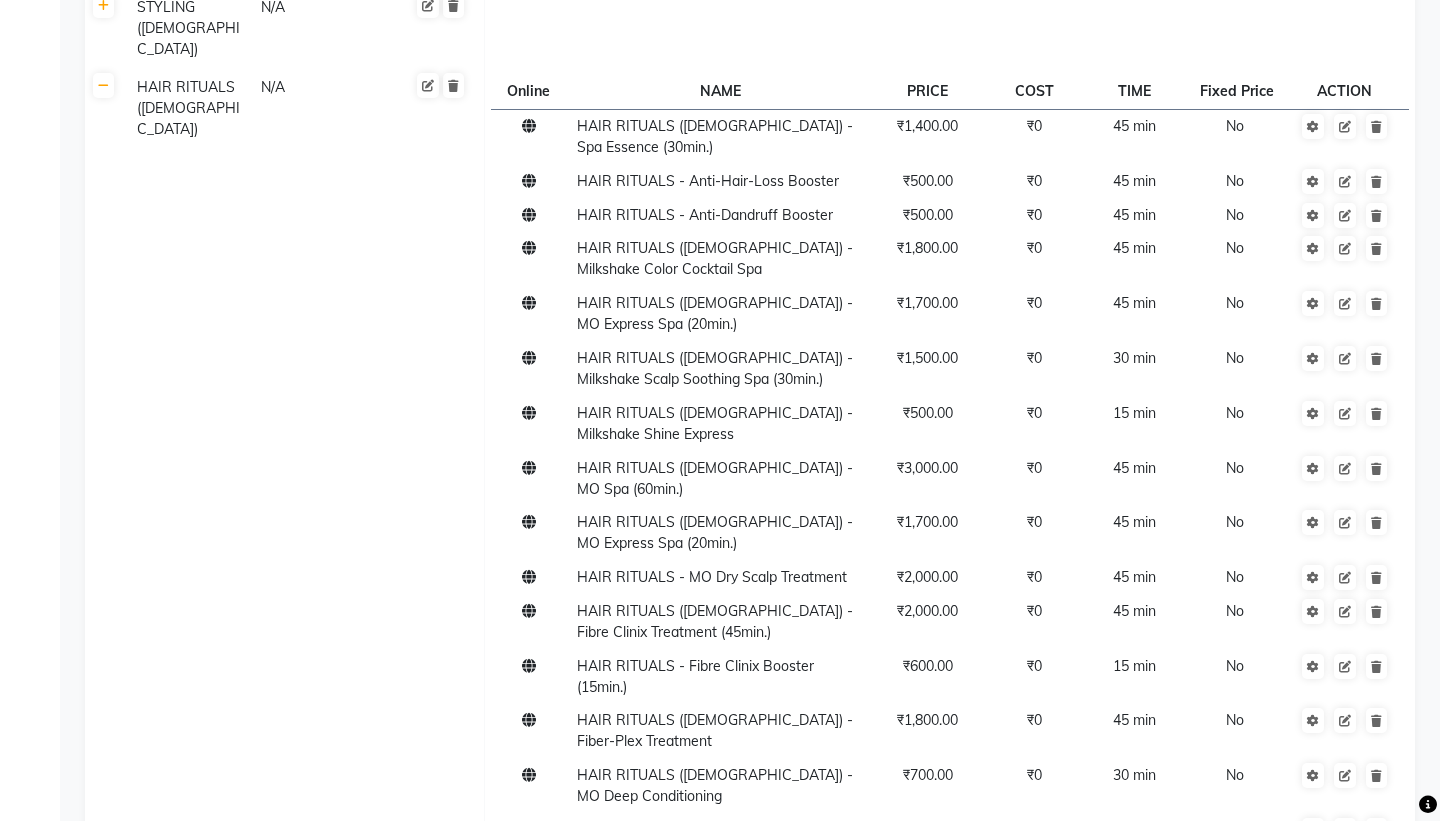 click on "Save" 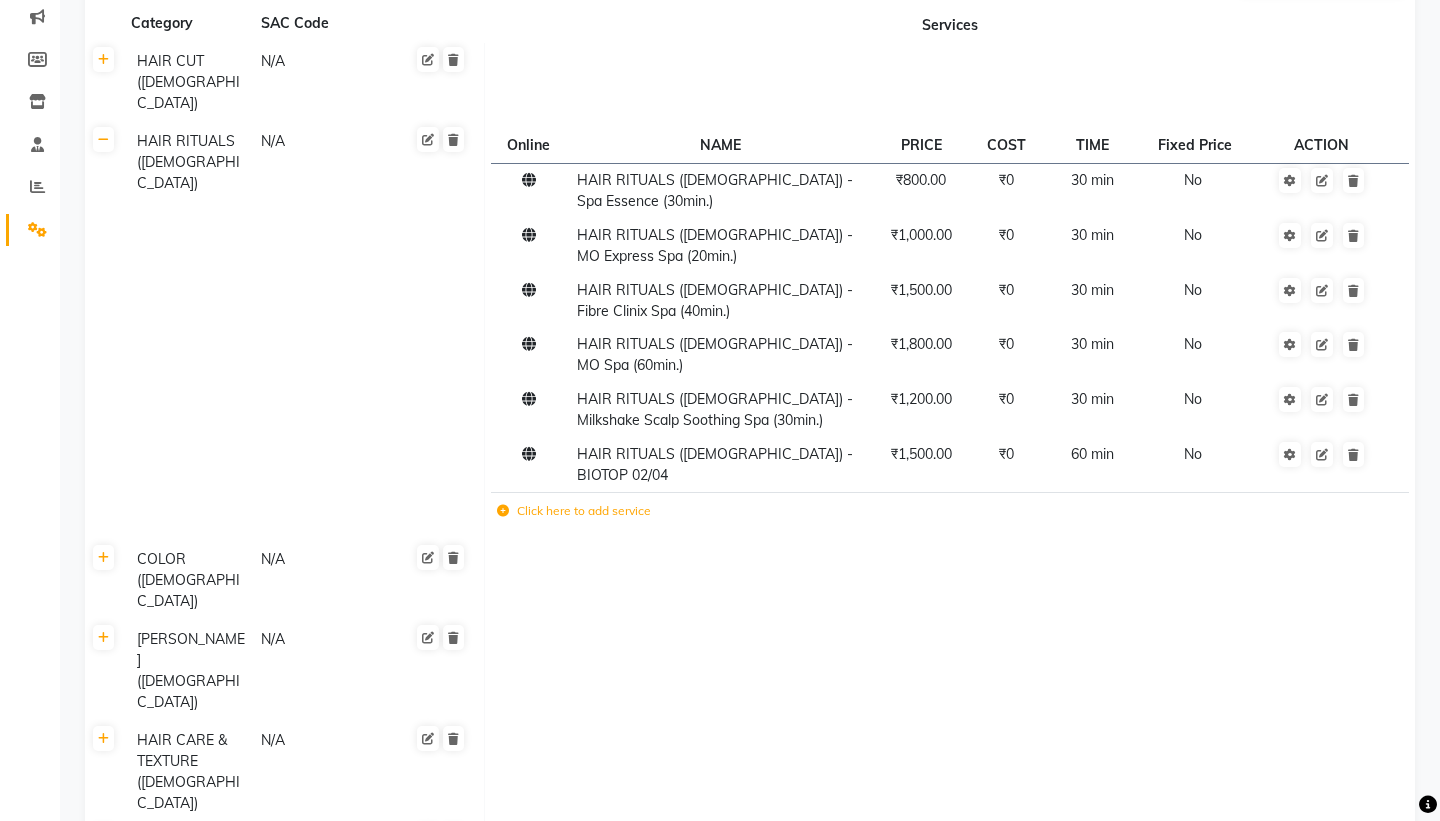 scroll, scrollTop: 205, scrollLeft: 0, axis: vertical 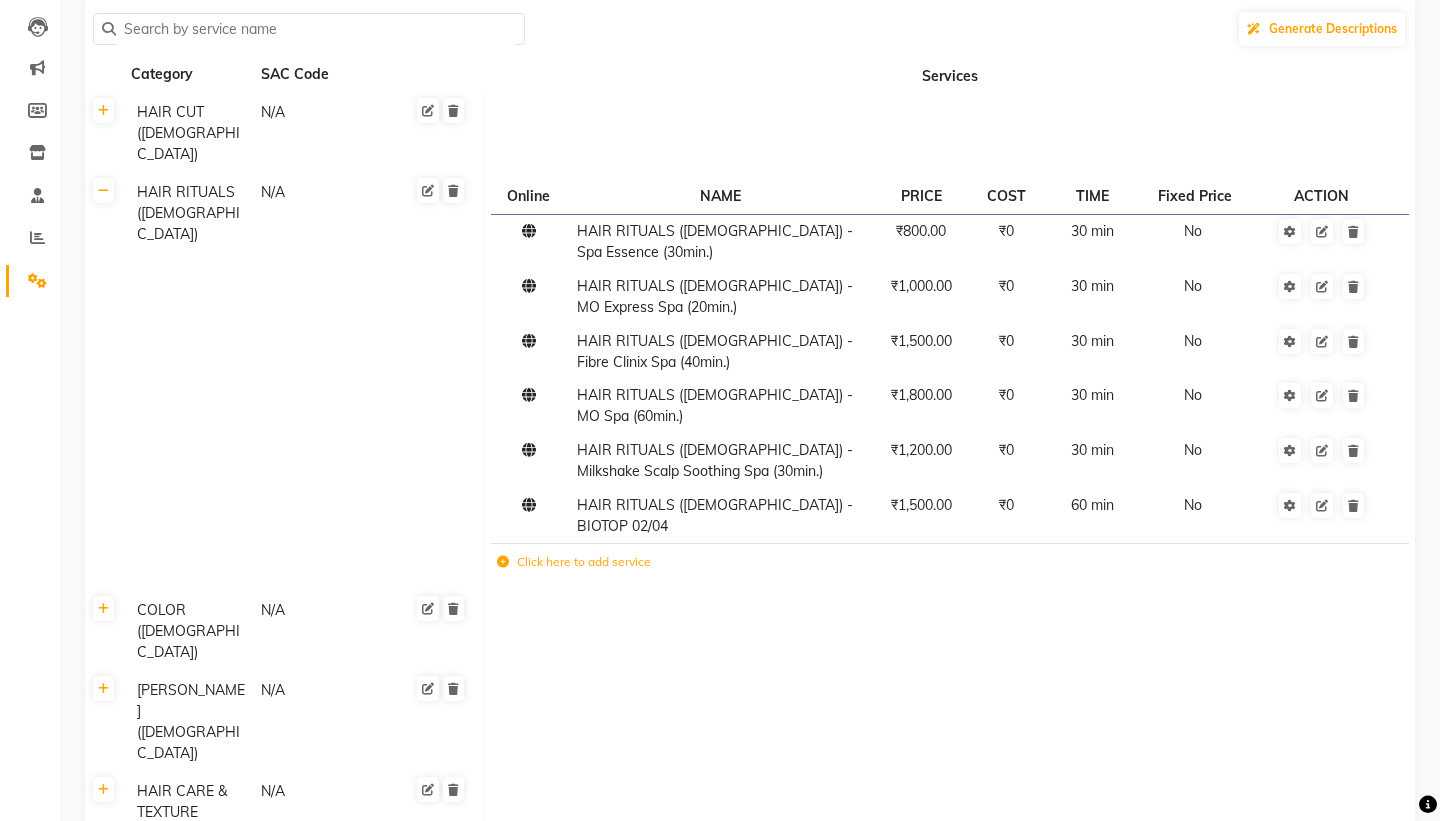 click 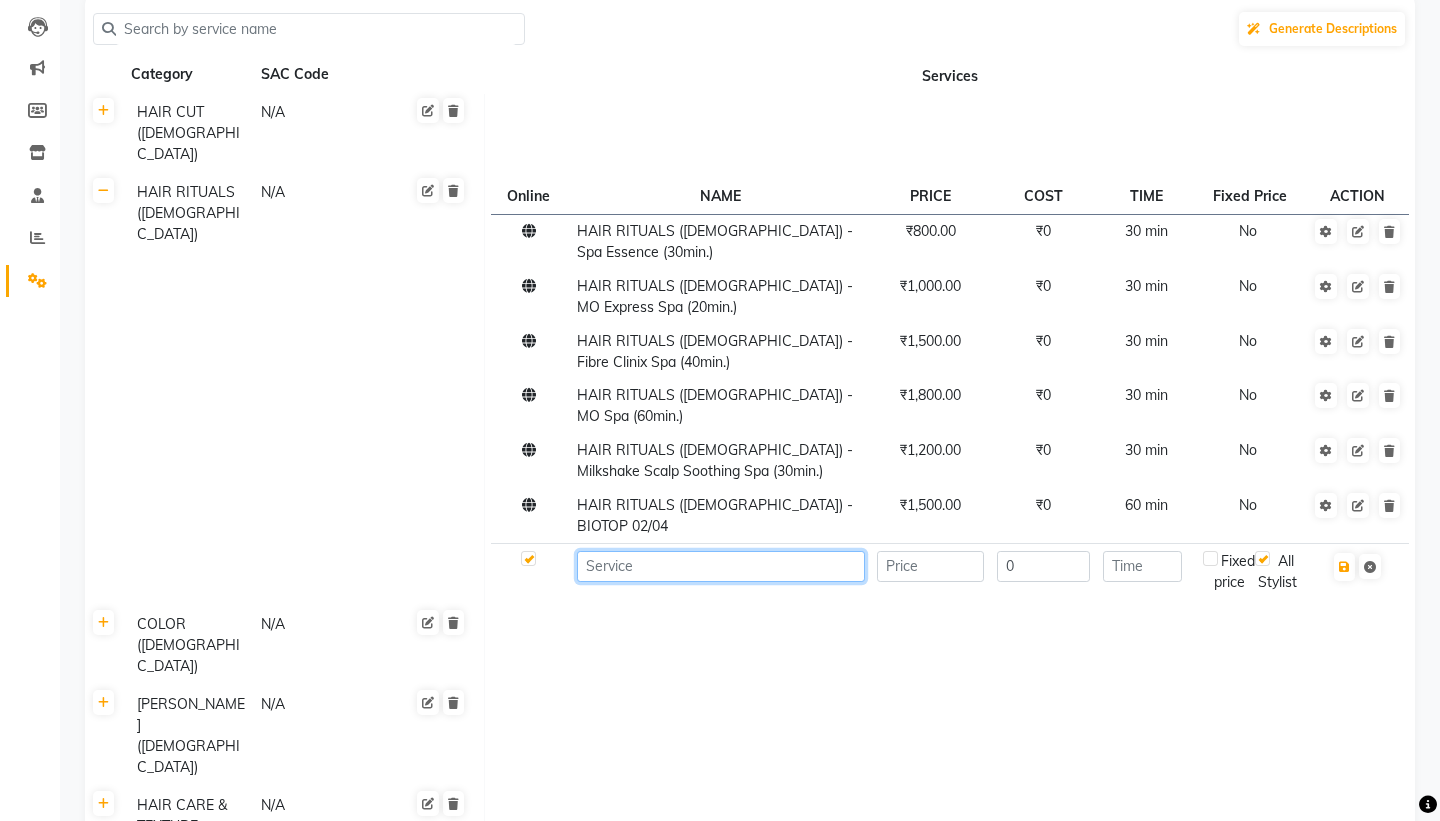 click 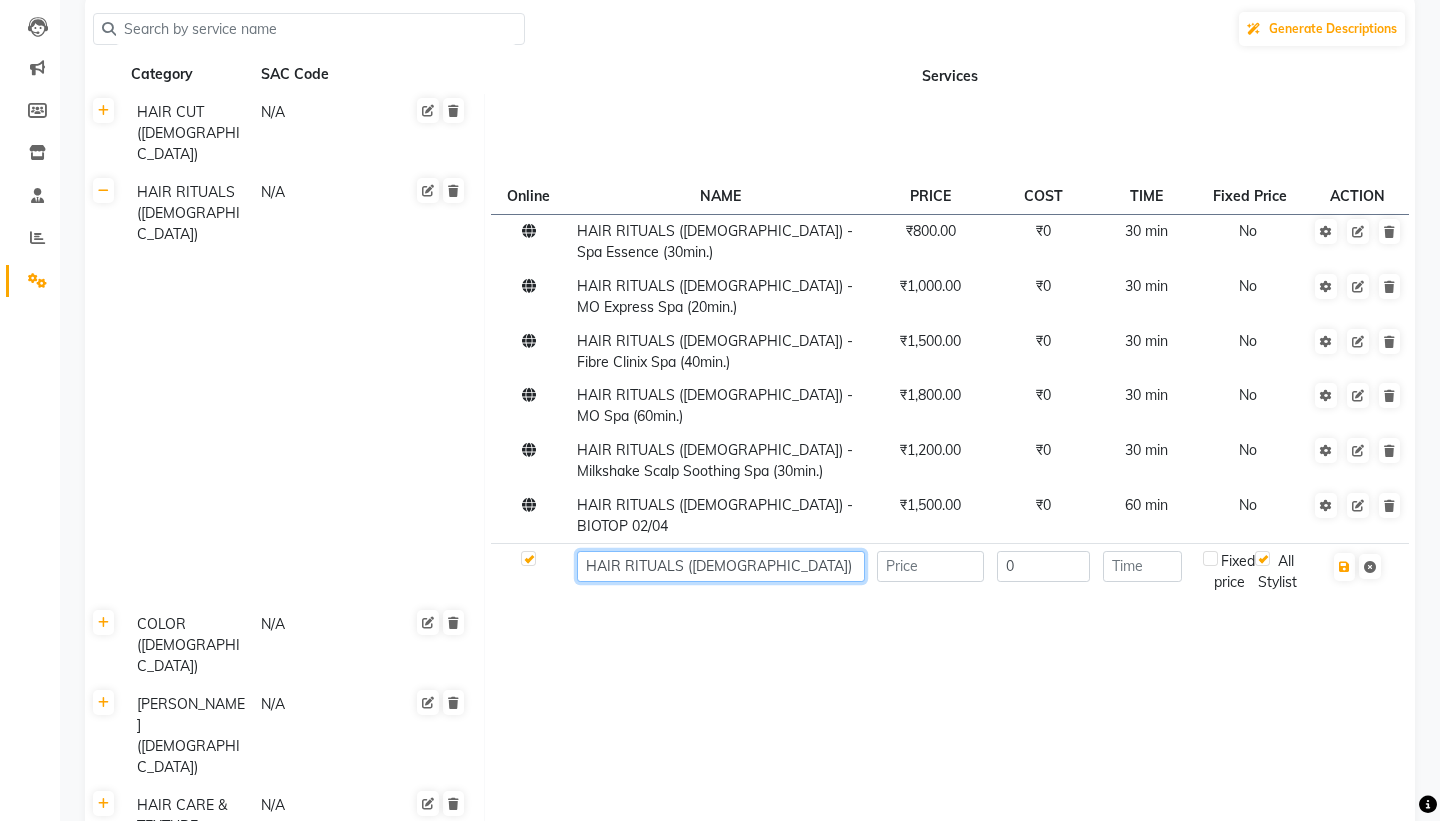 type on "HAIR RITUALS ([DEMOGRAPHIC_DATA]) - BIOTOP" 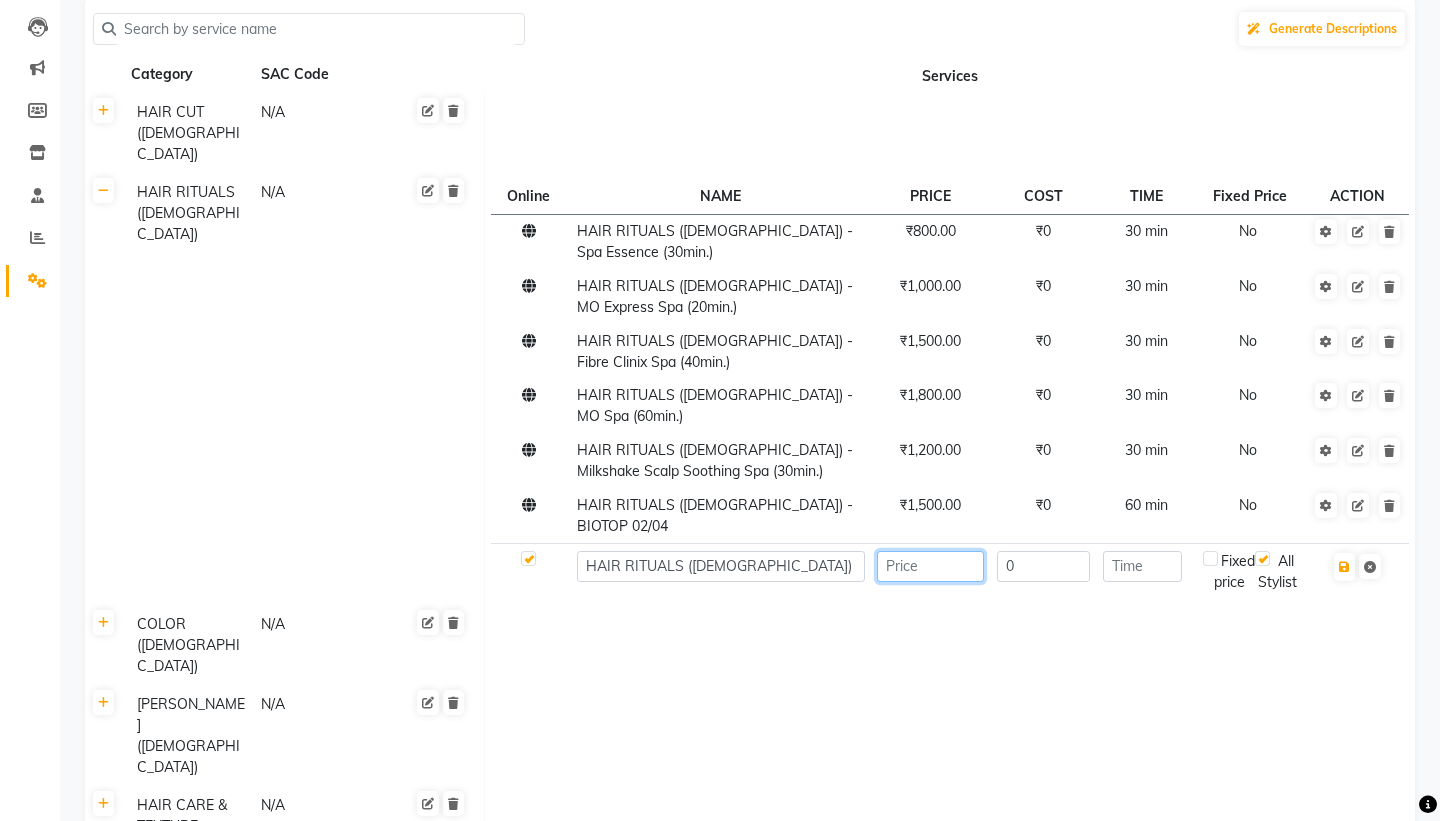 click 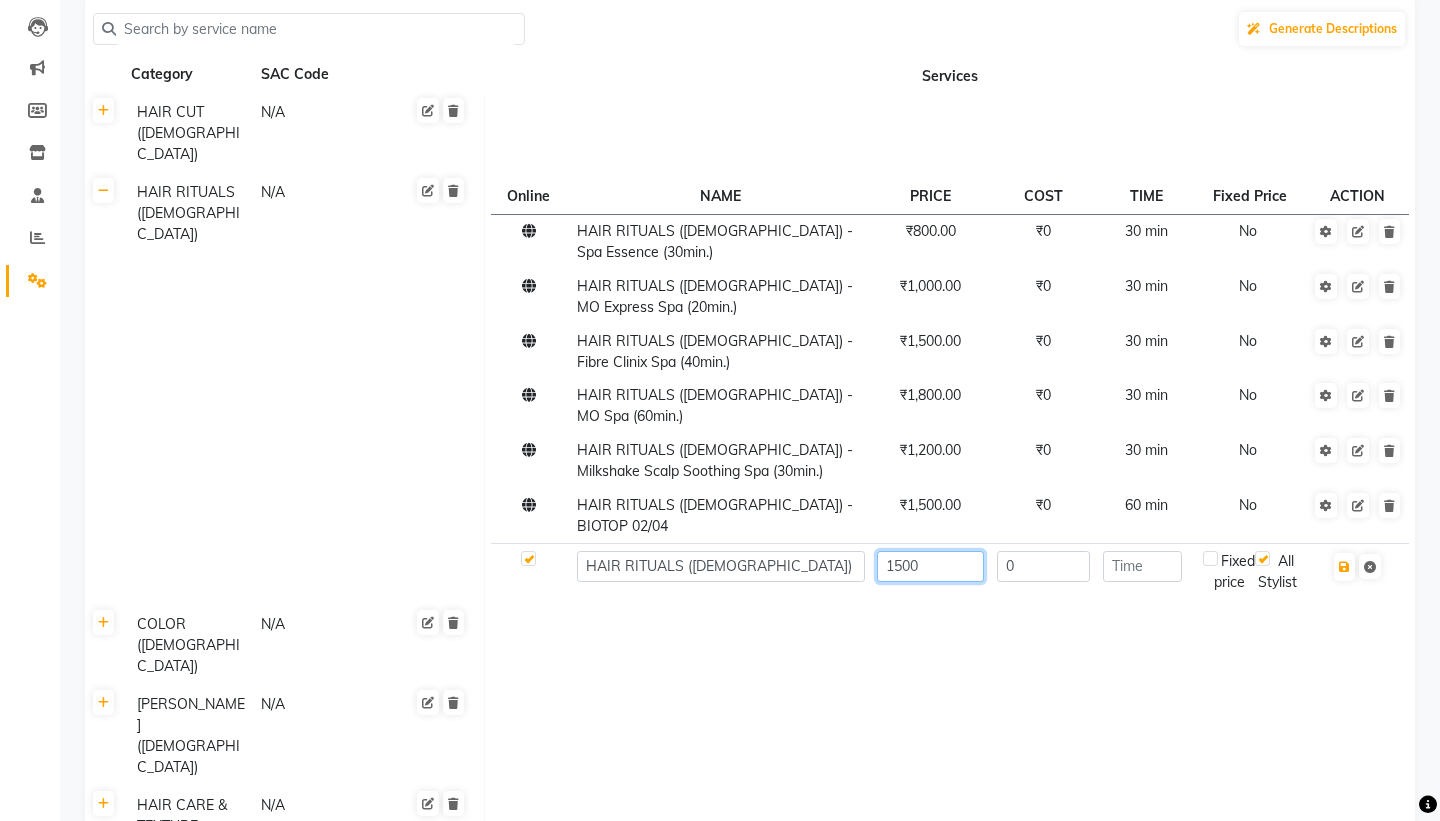 type on "1500" 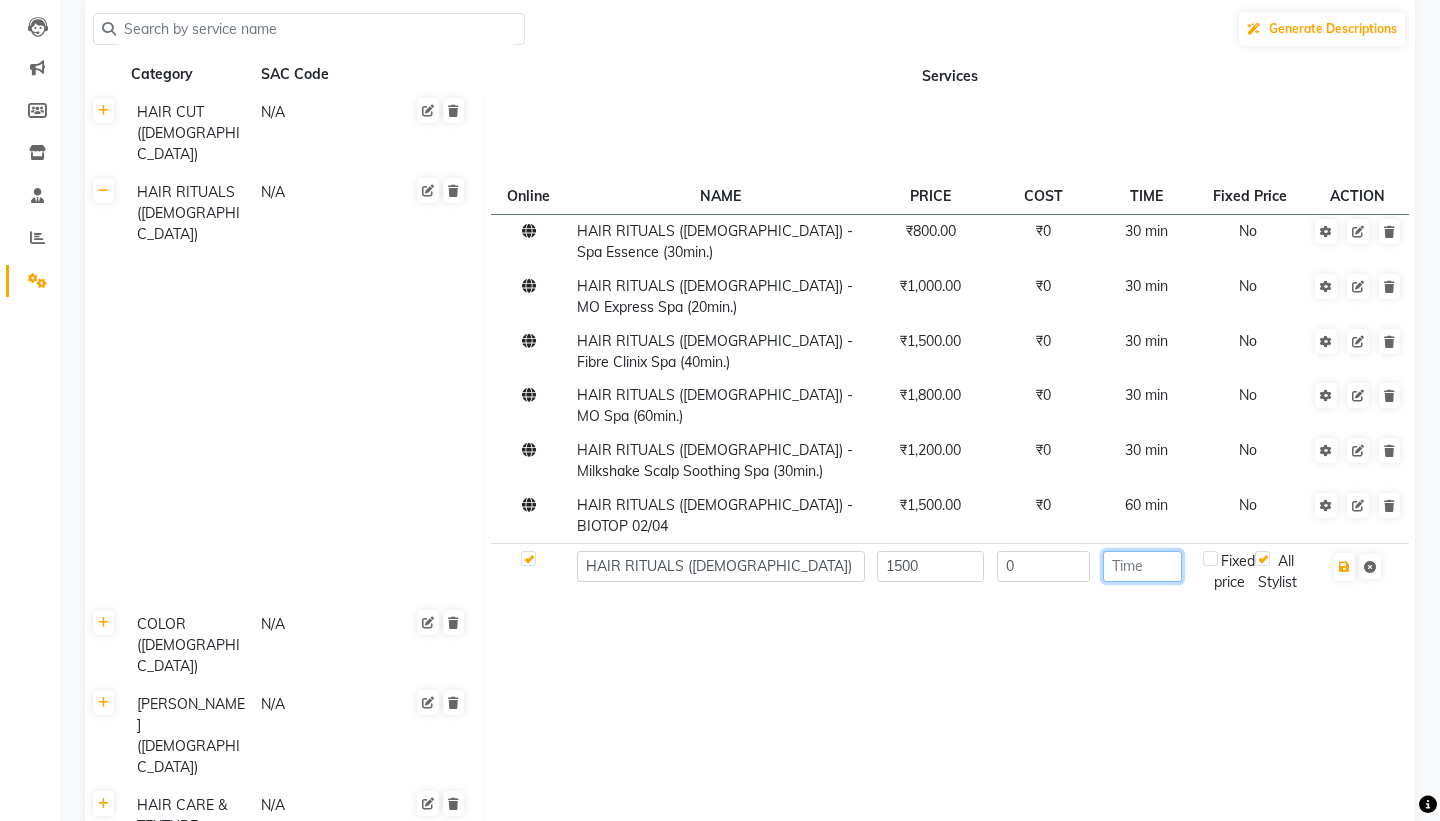 click 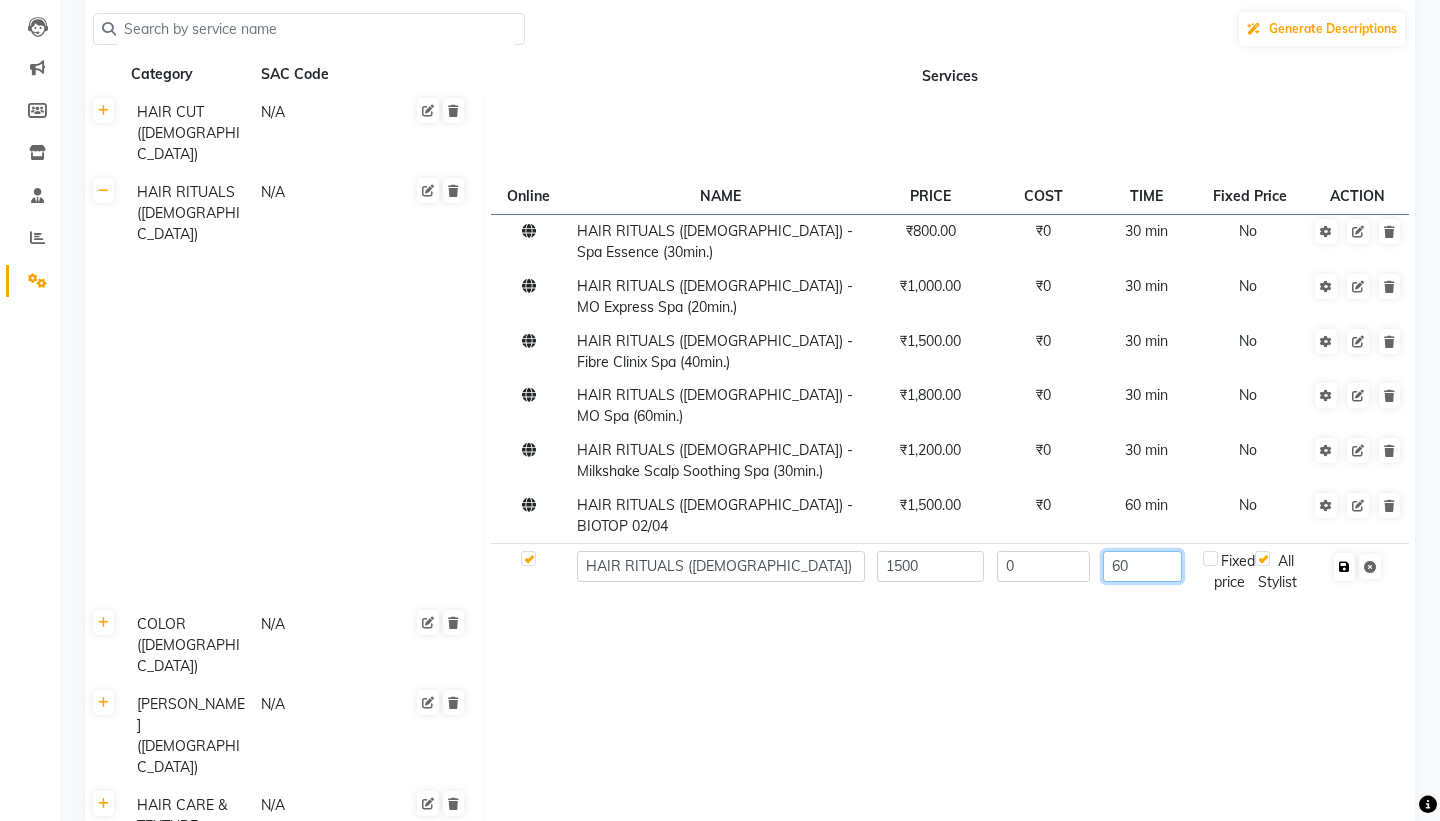 type on "60" 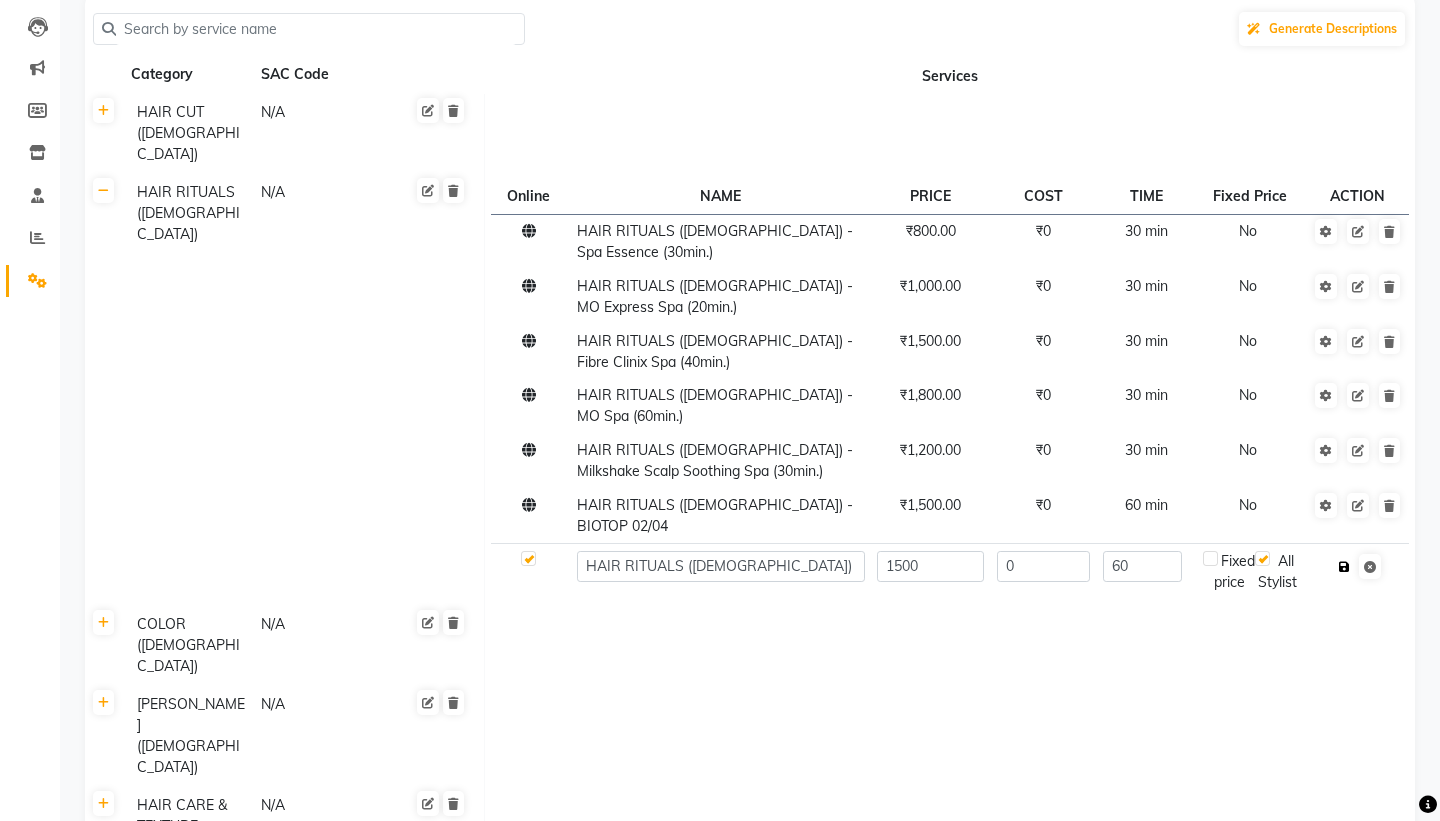 click at bounding box center (1344, 567) 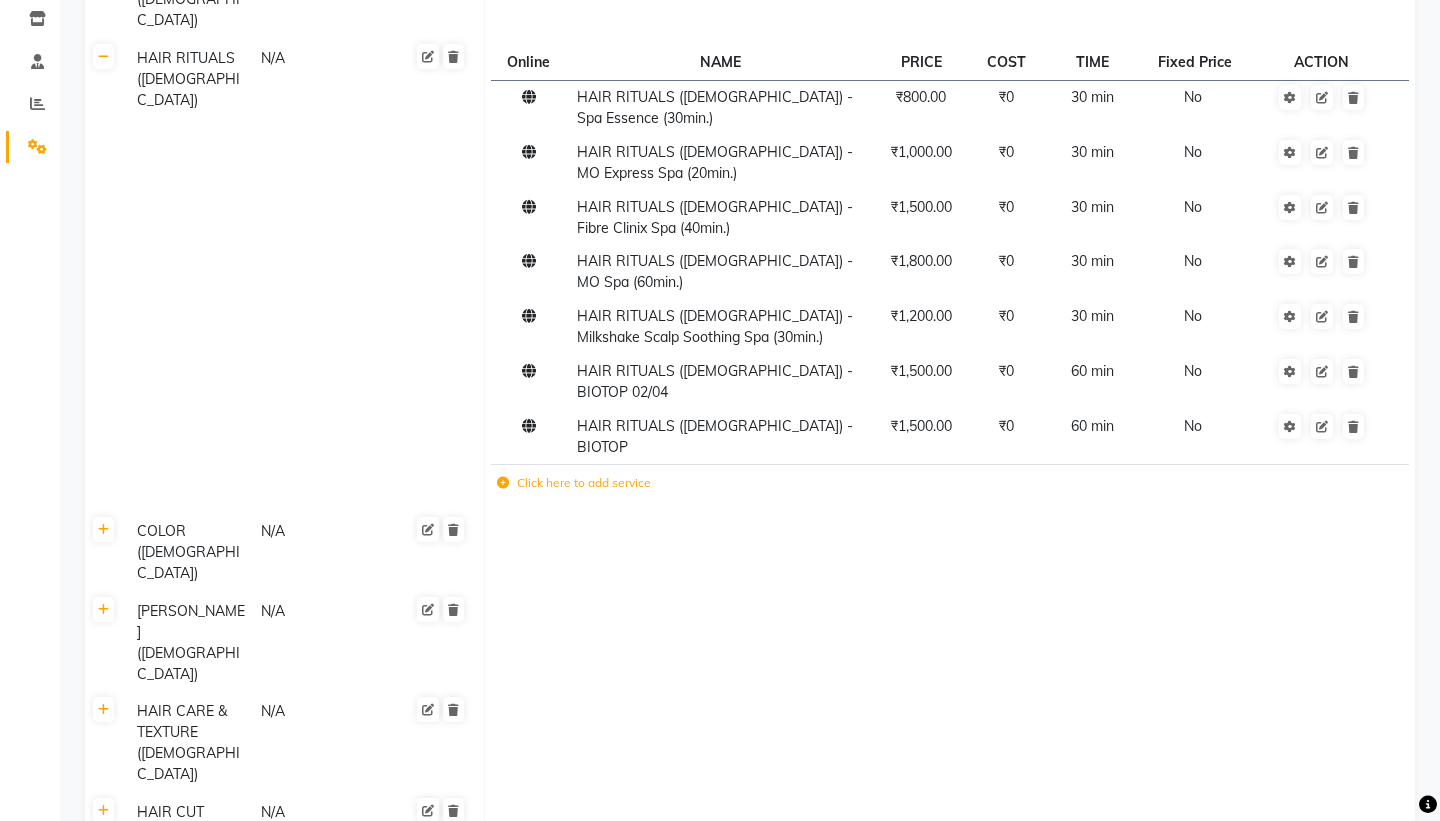 scroll, scrollTop: 262, scrollLeft: 0, axis: vertical 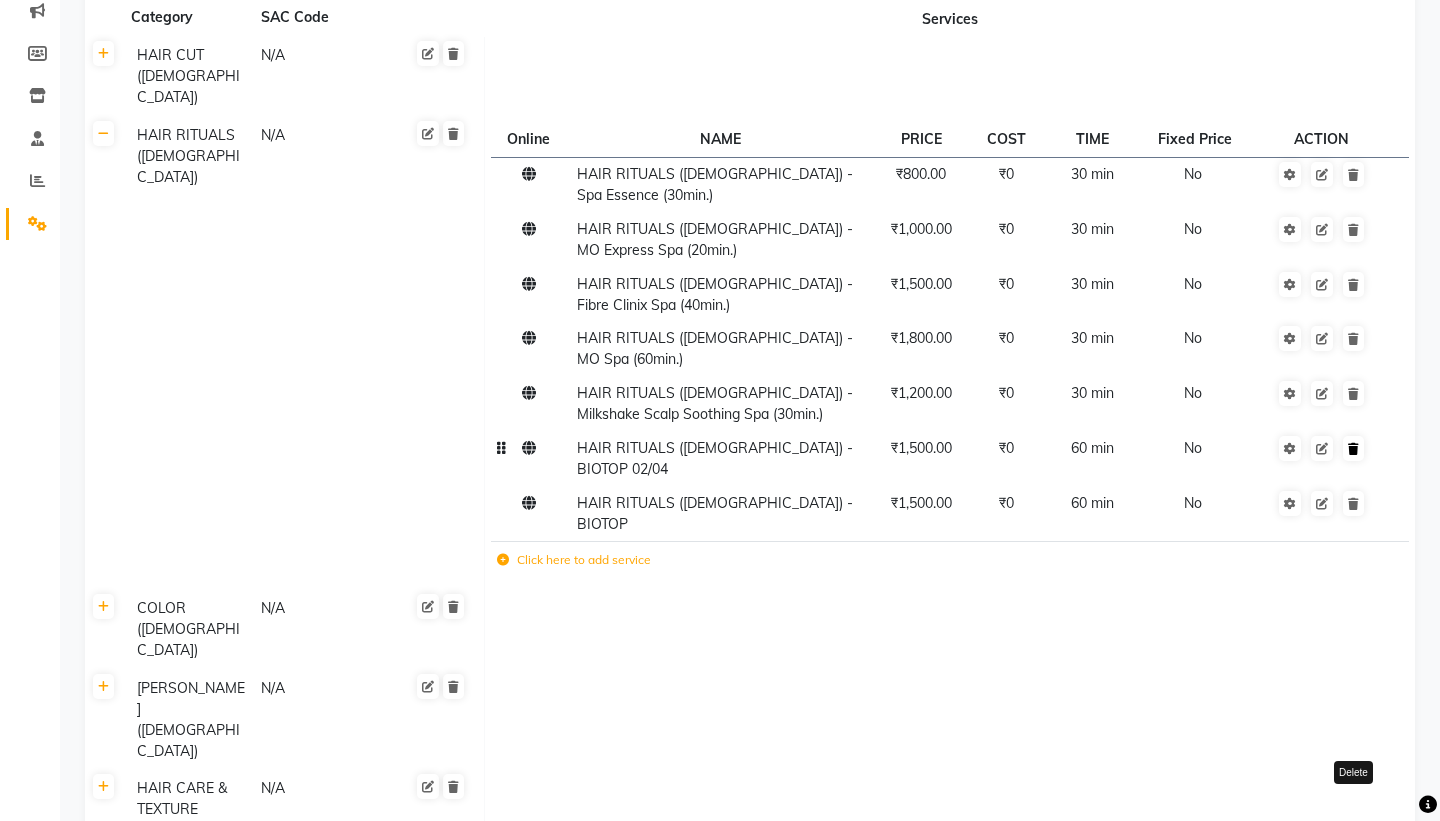click 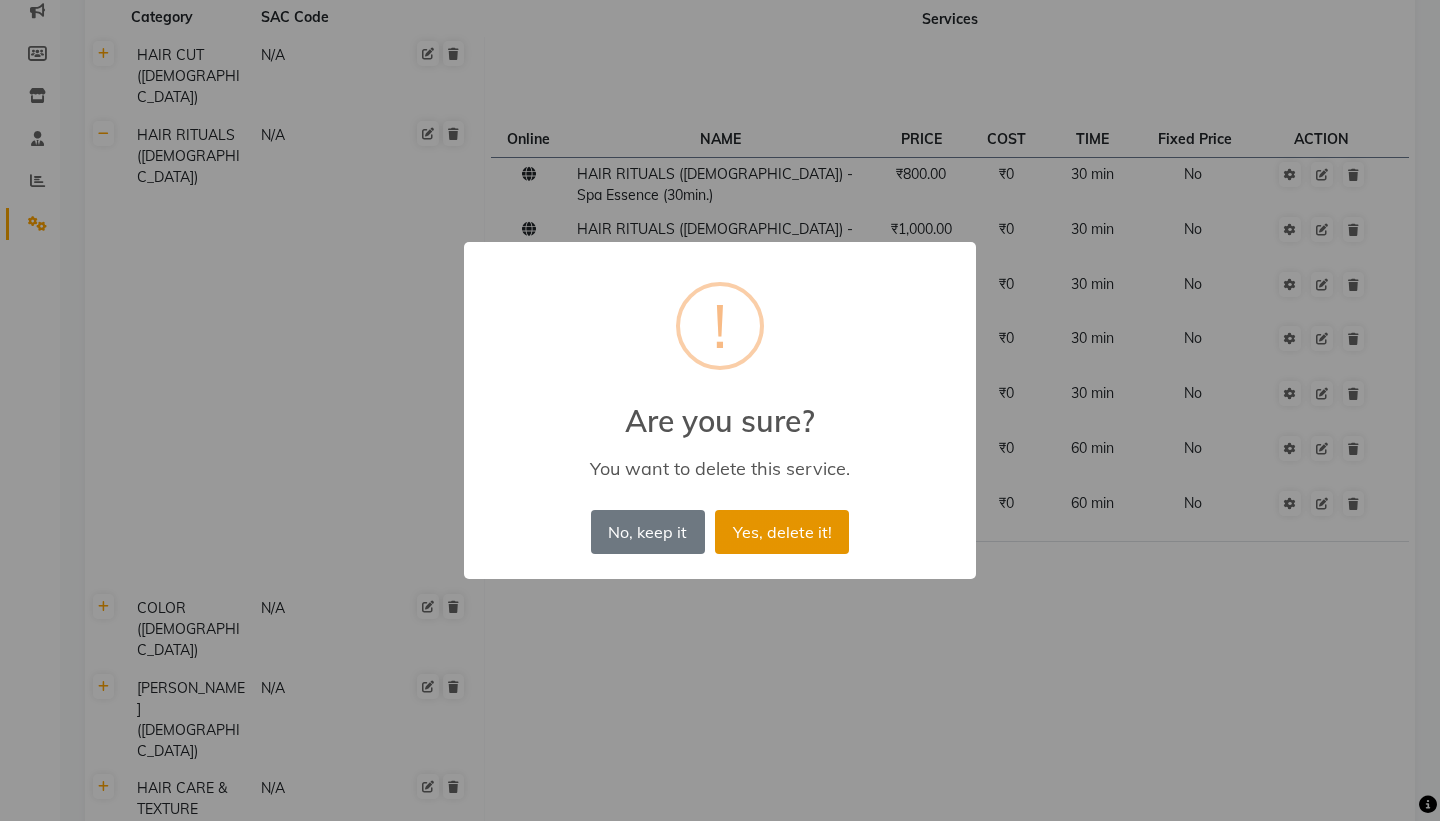 click on "Yes, delete it!" at bounding box center (782, 532) 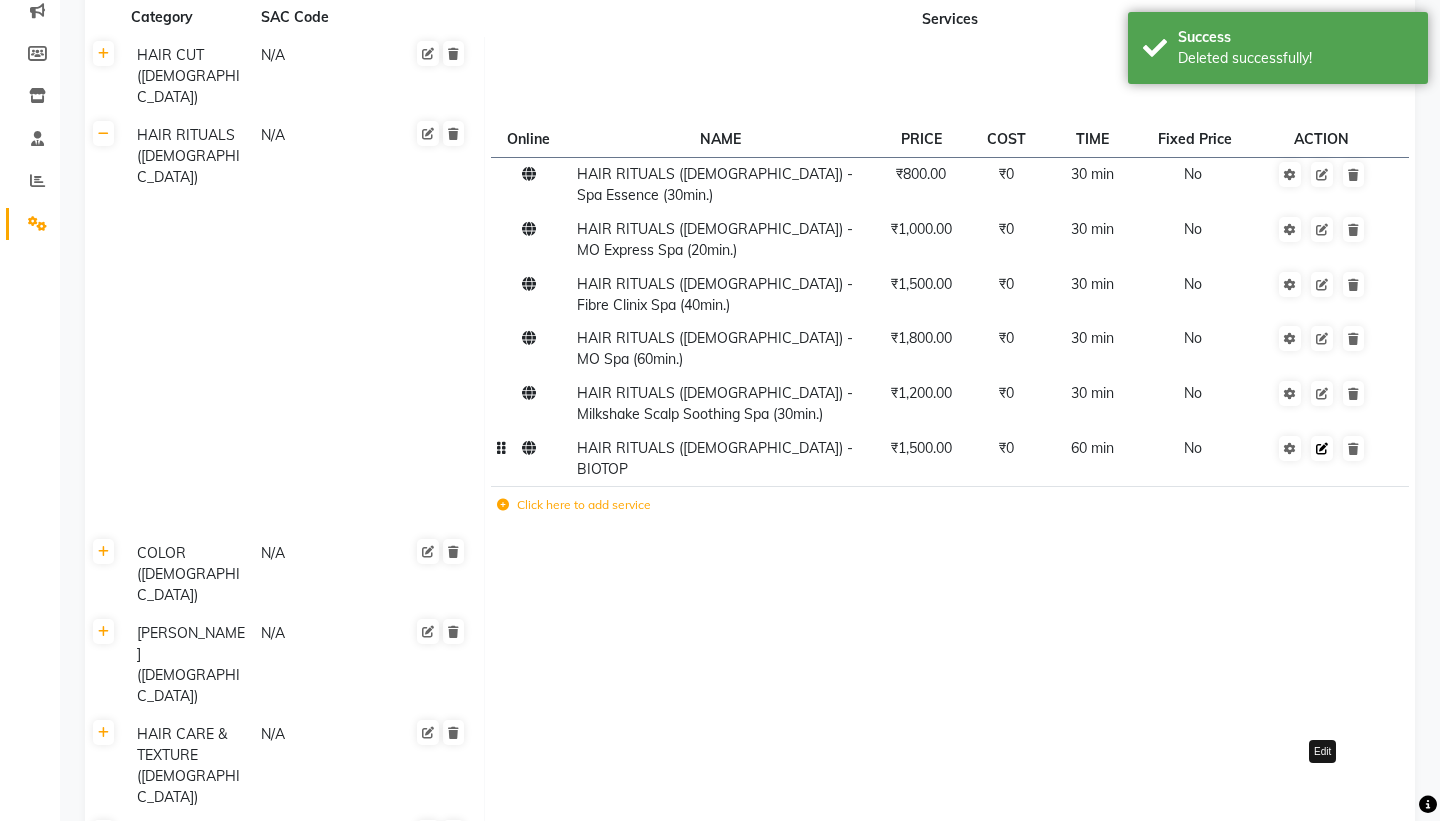 click 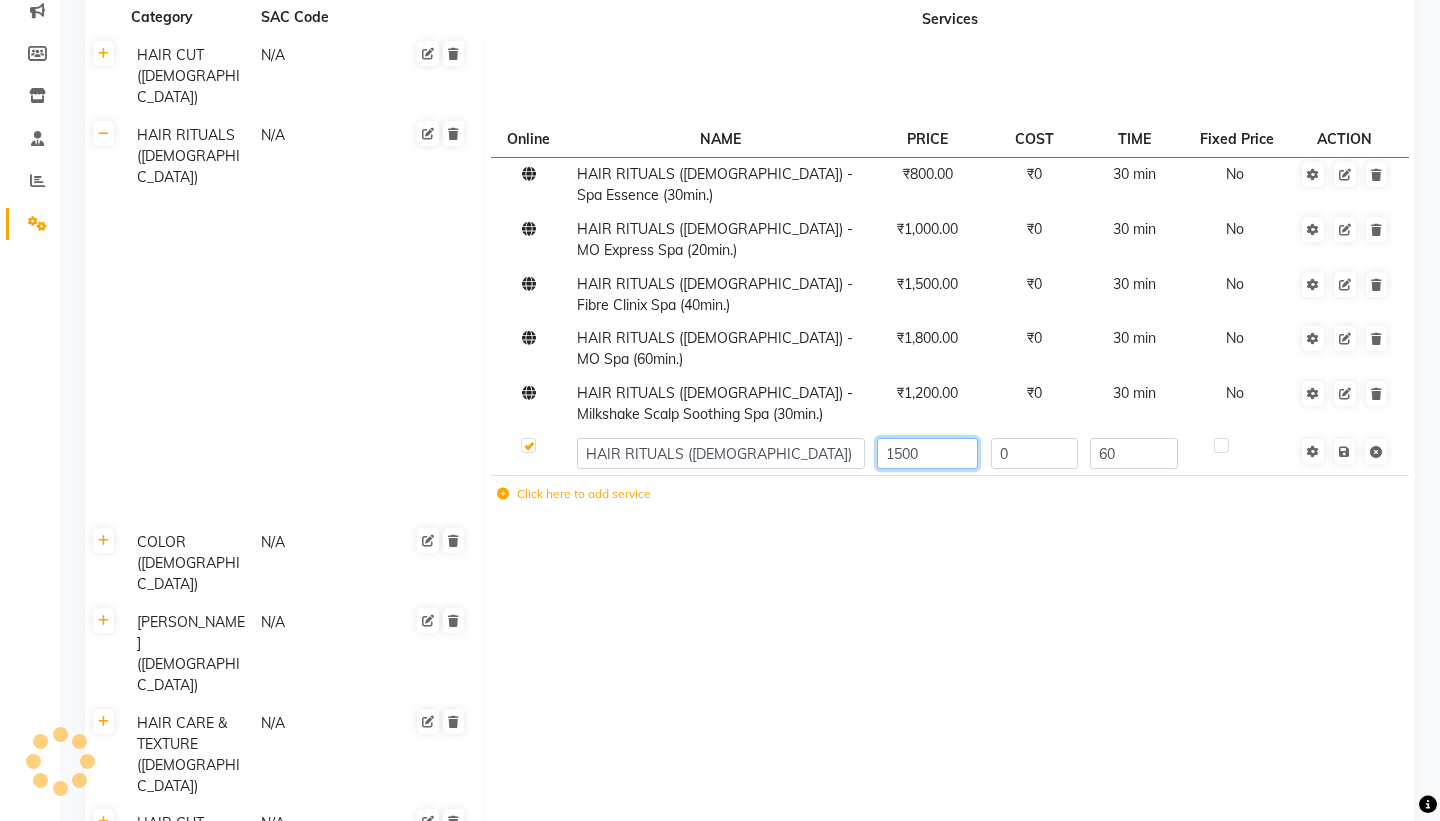 click on "1500" 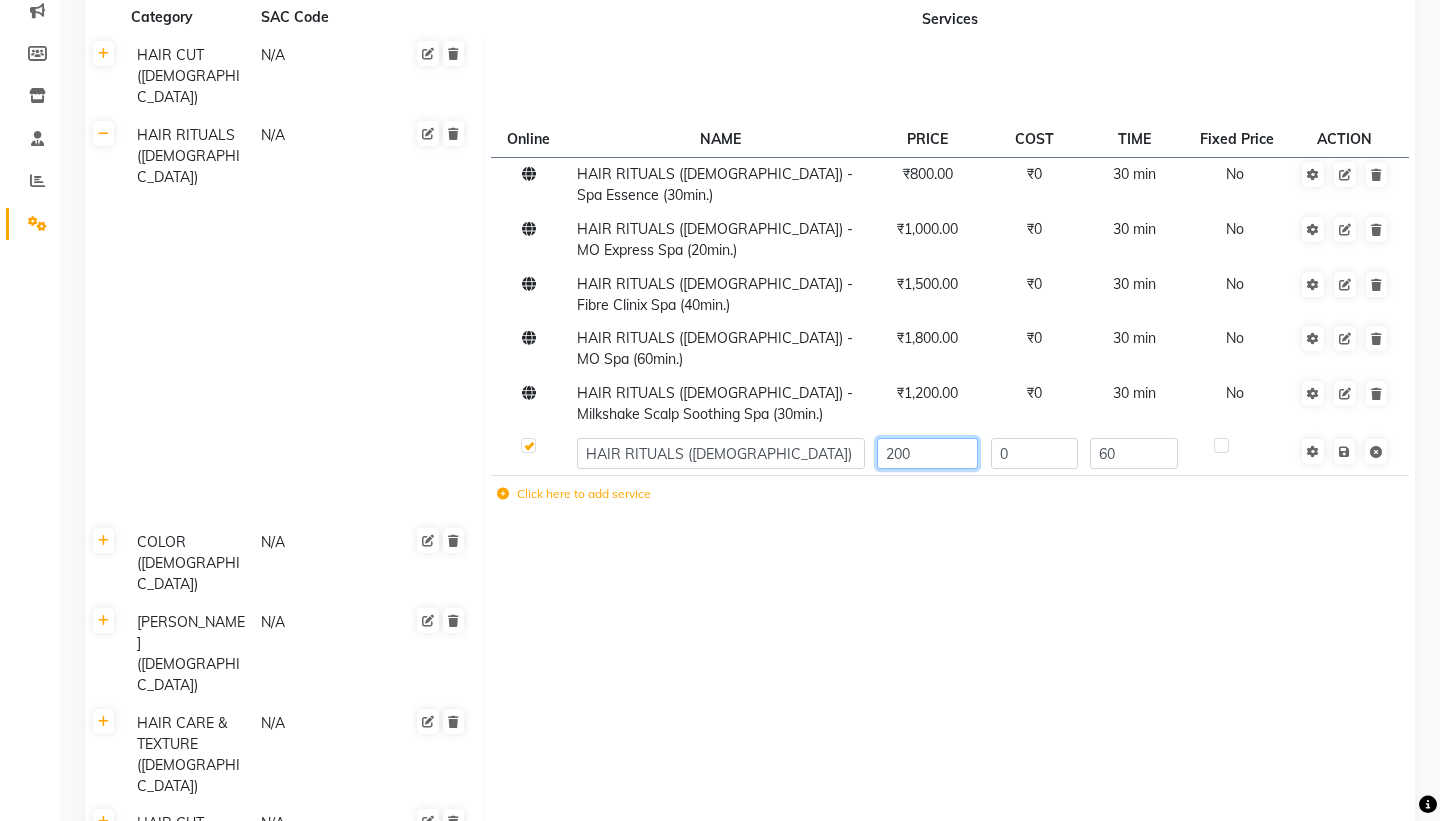 type on "2200" 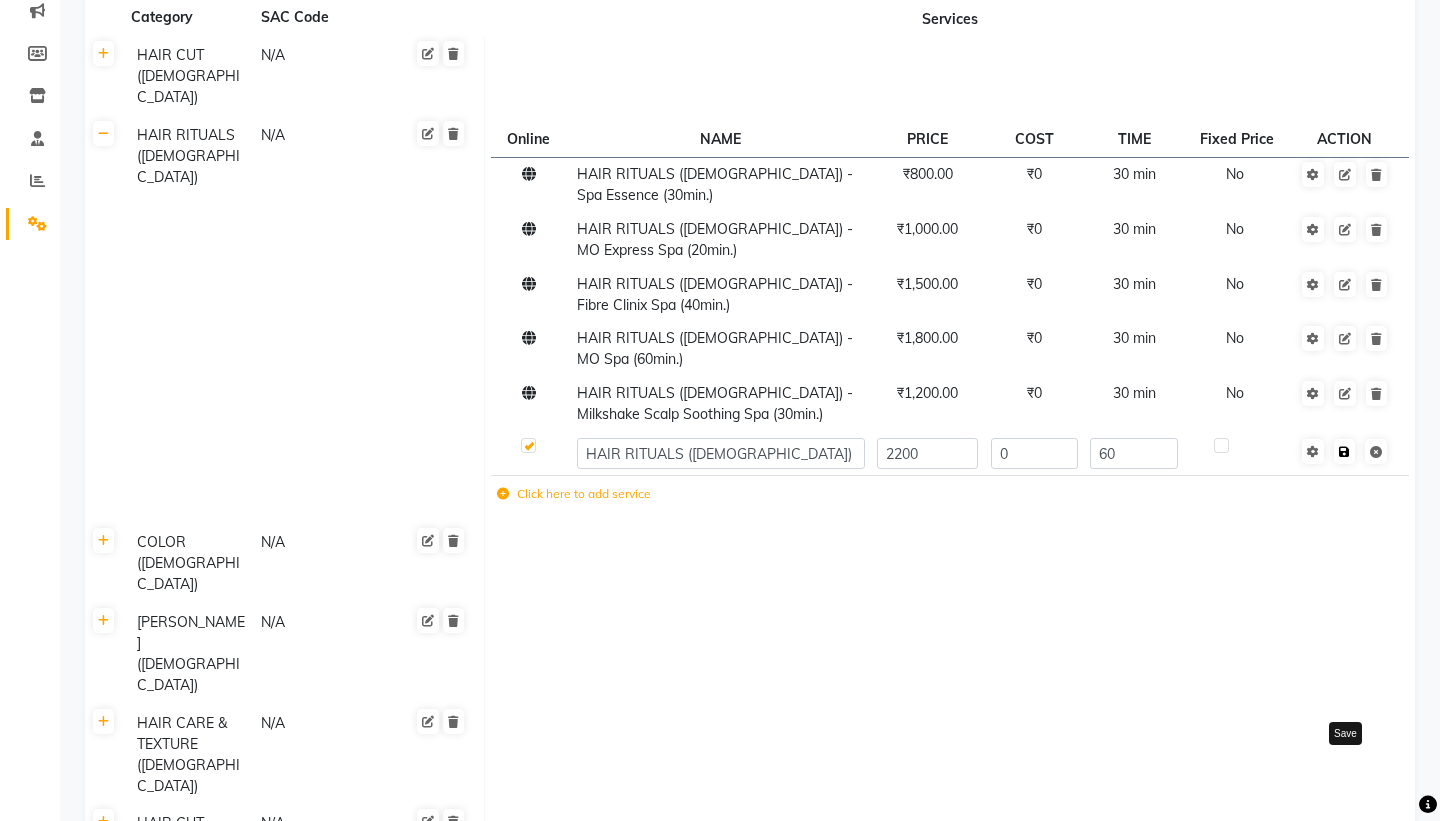 click on "Save" 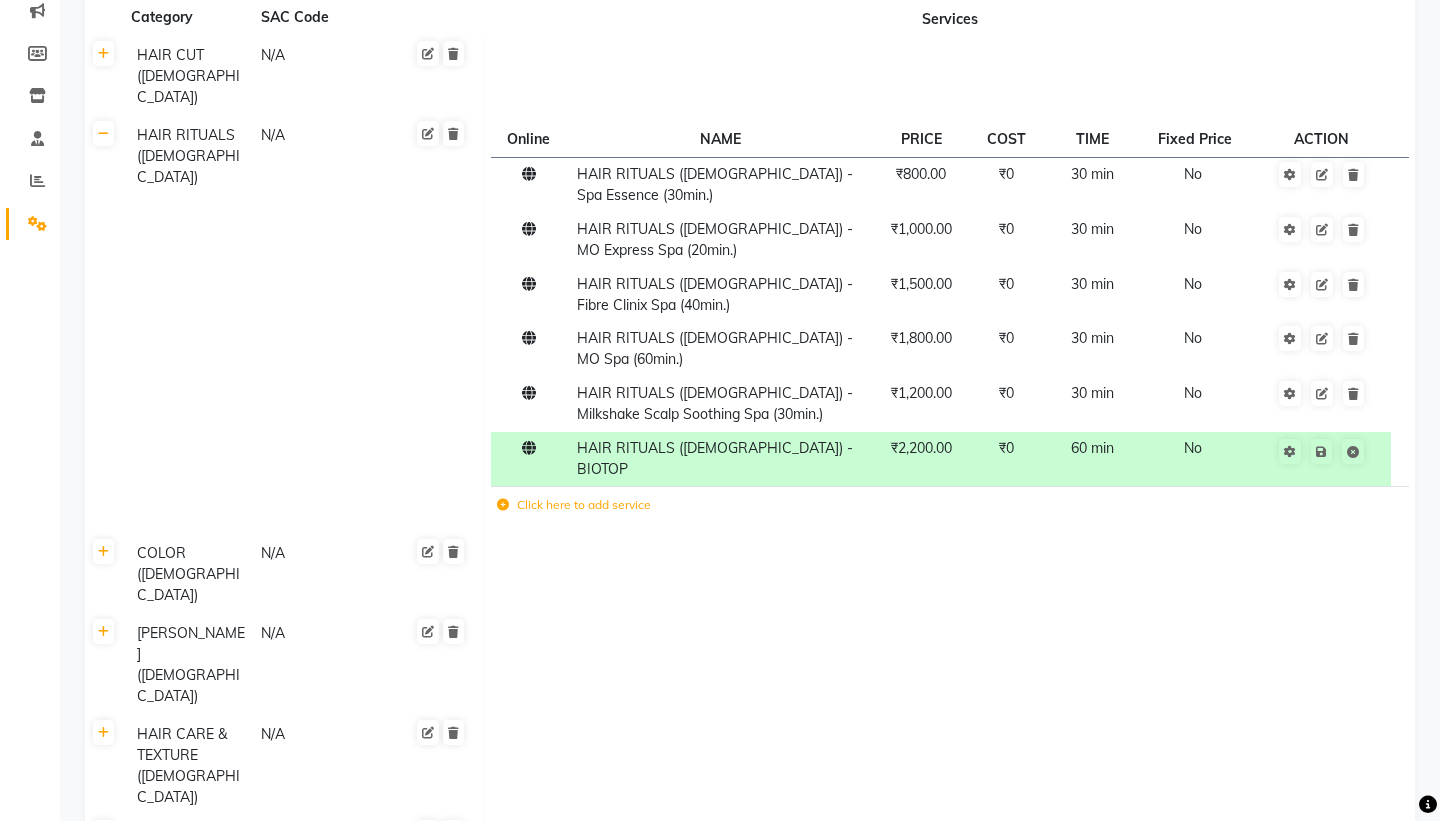 click 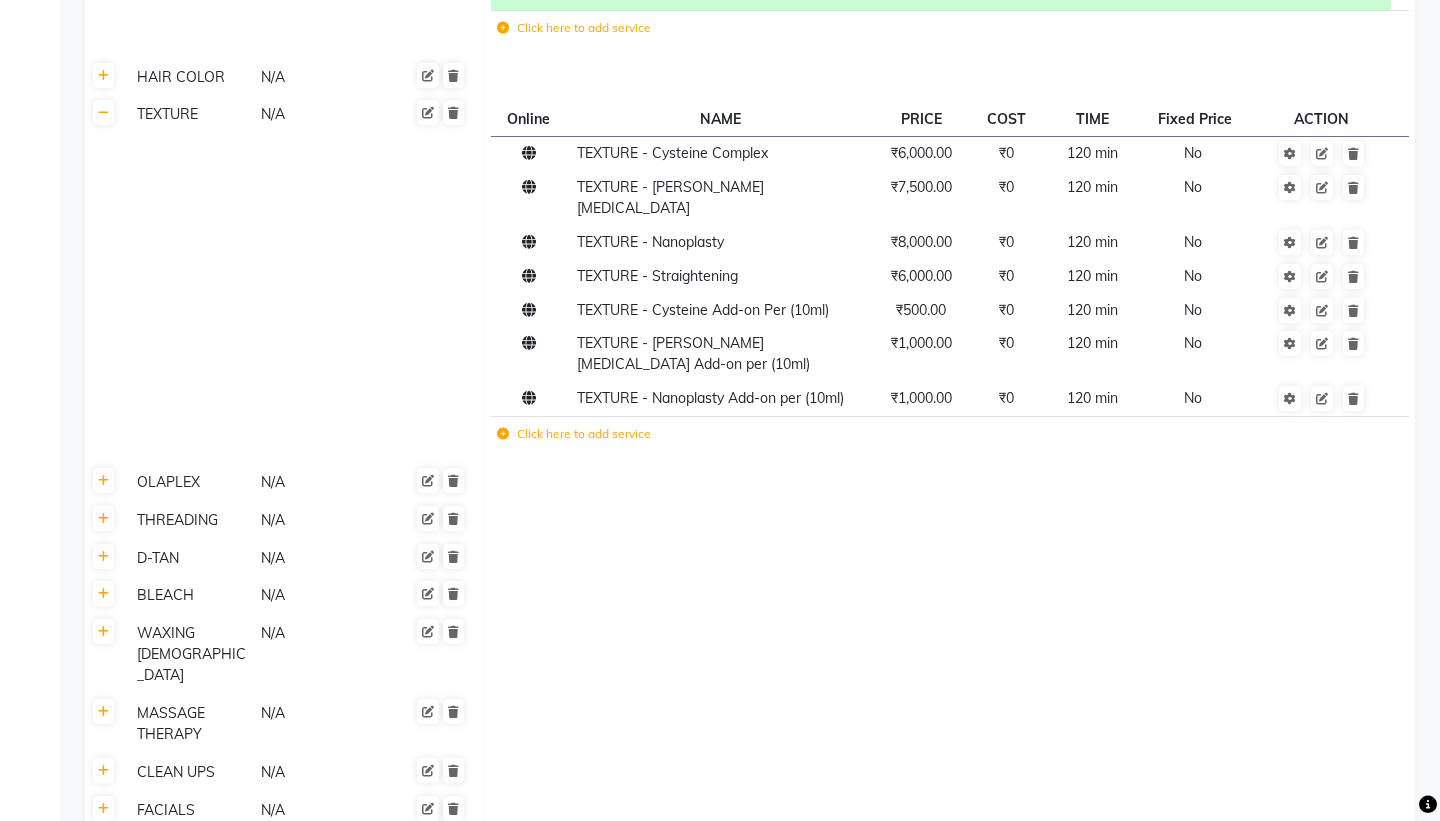 scroll, scrollTop: 2294, scrollLeft: 0, axis: vertical 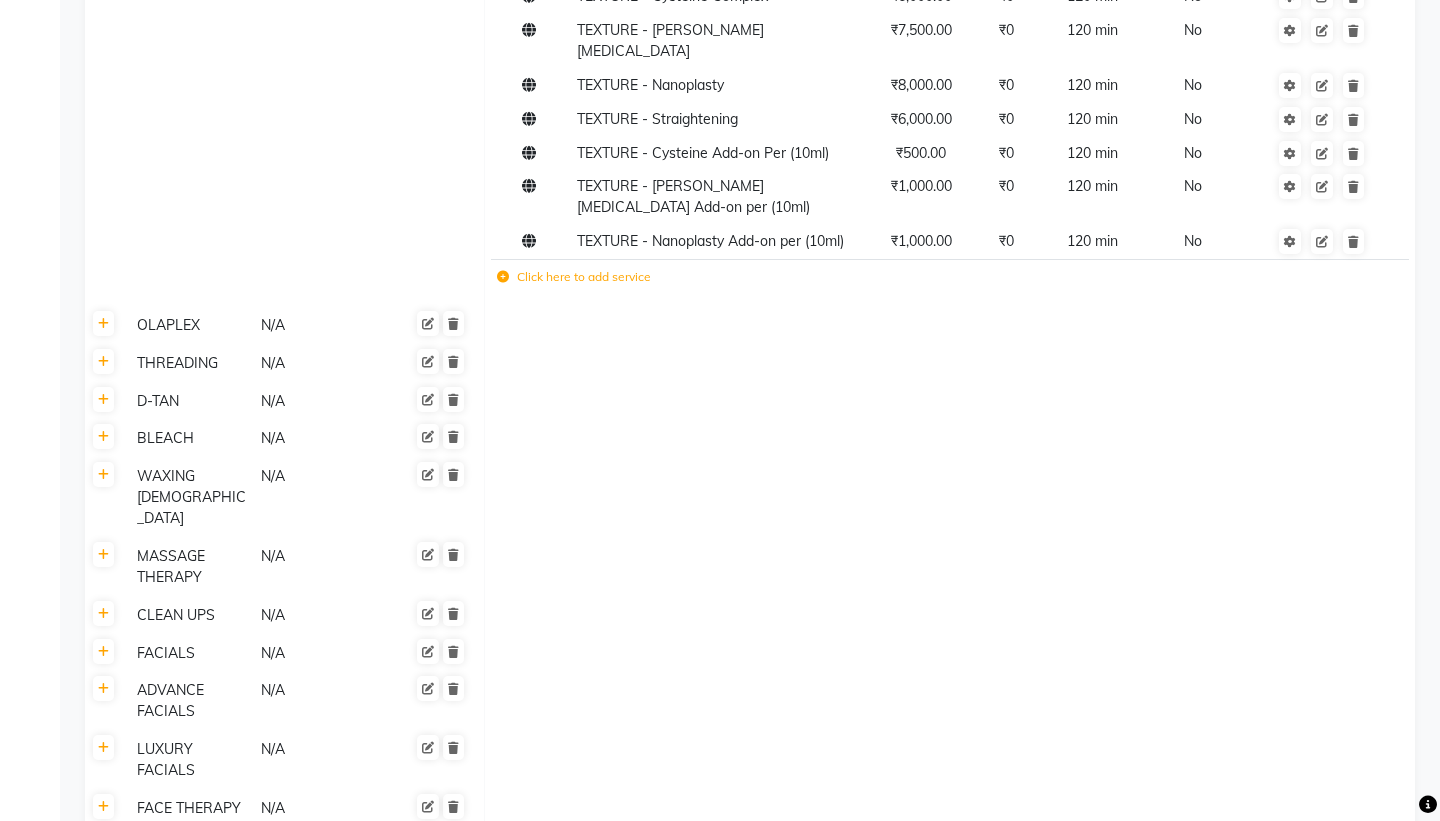 click on "Save Changes" 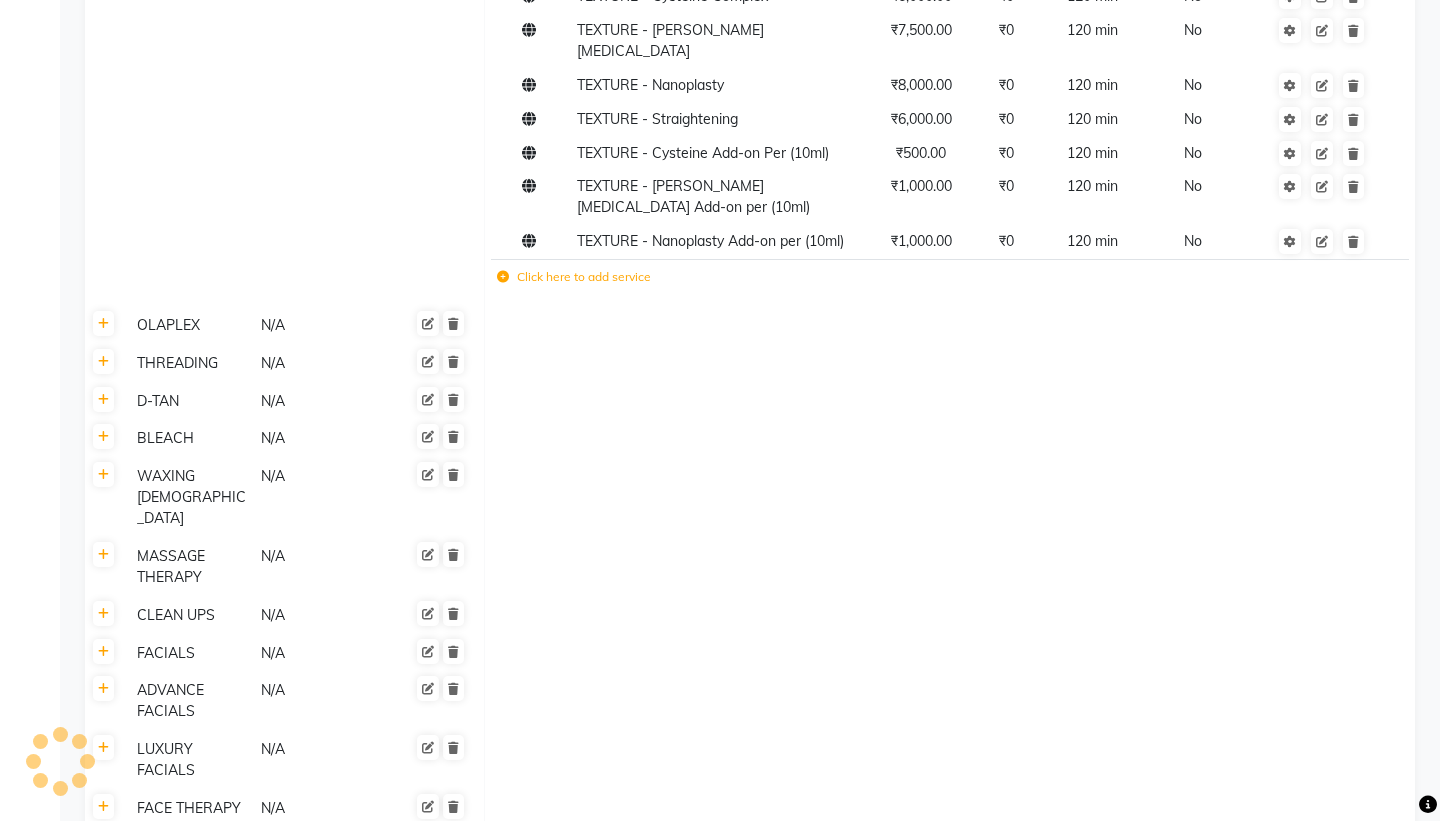 scroll, scrollTop: 2288, scrollLeft: 0, axis: vertical 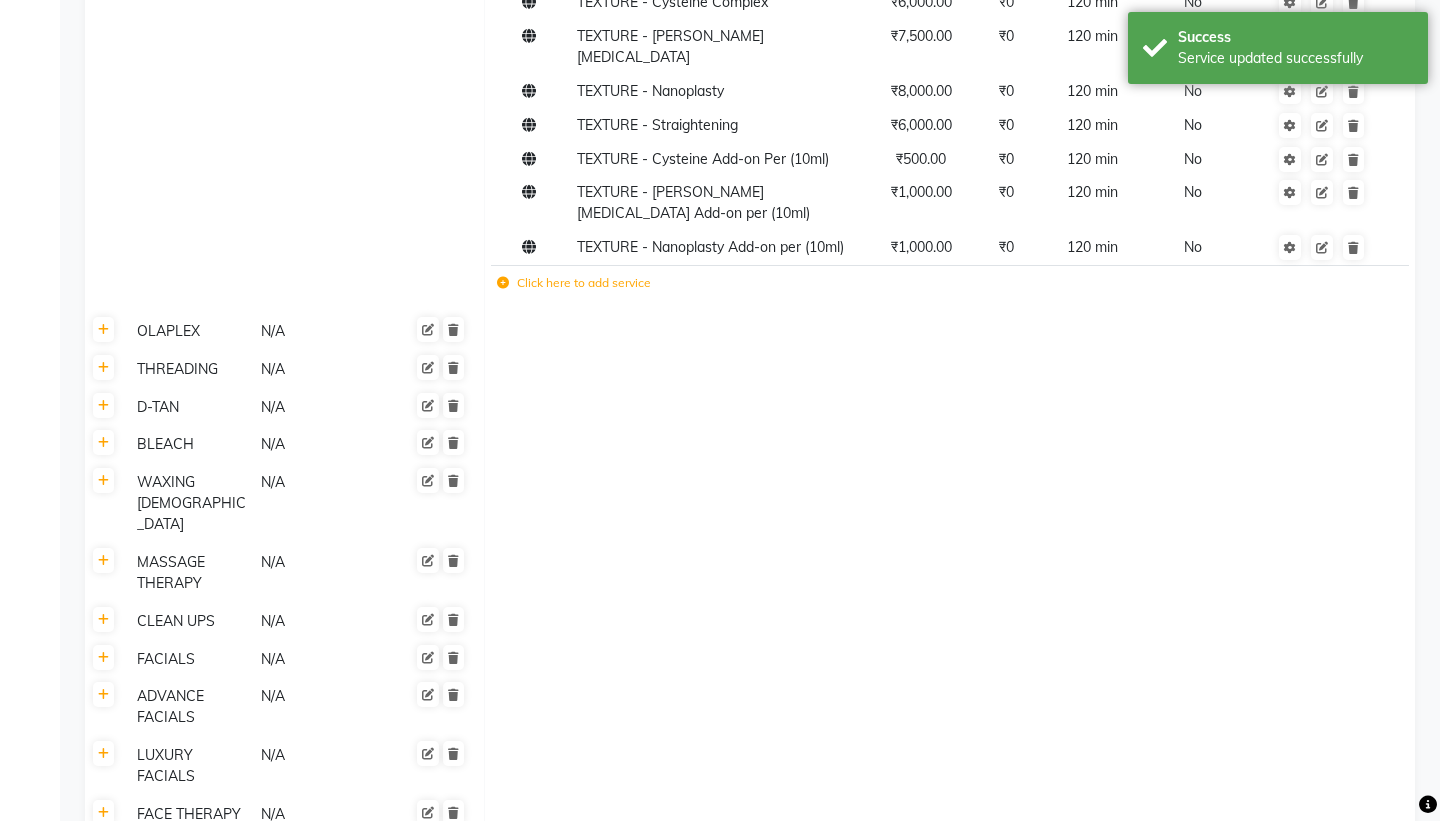 click on "Save Changes" 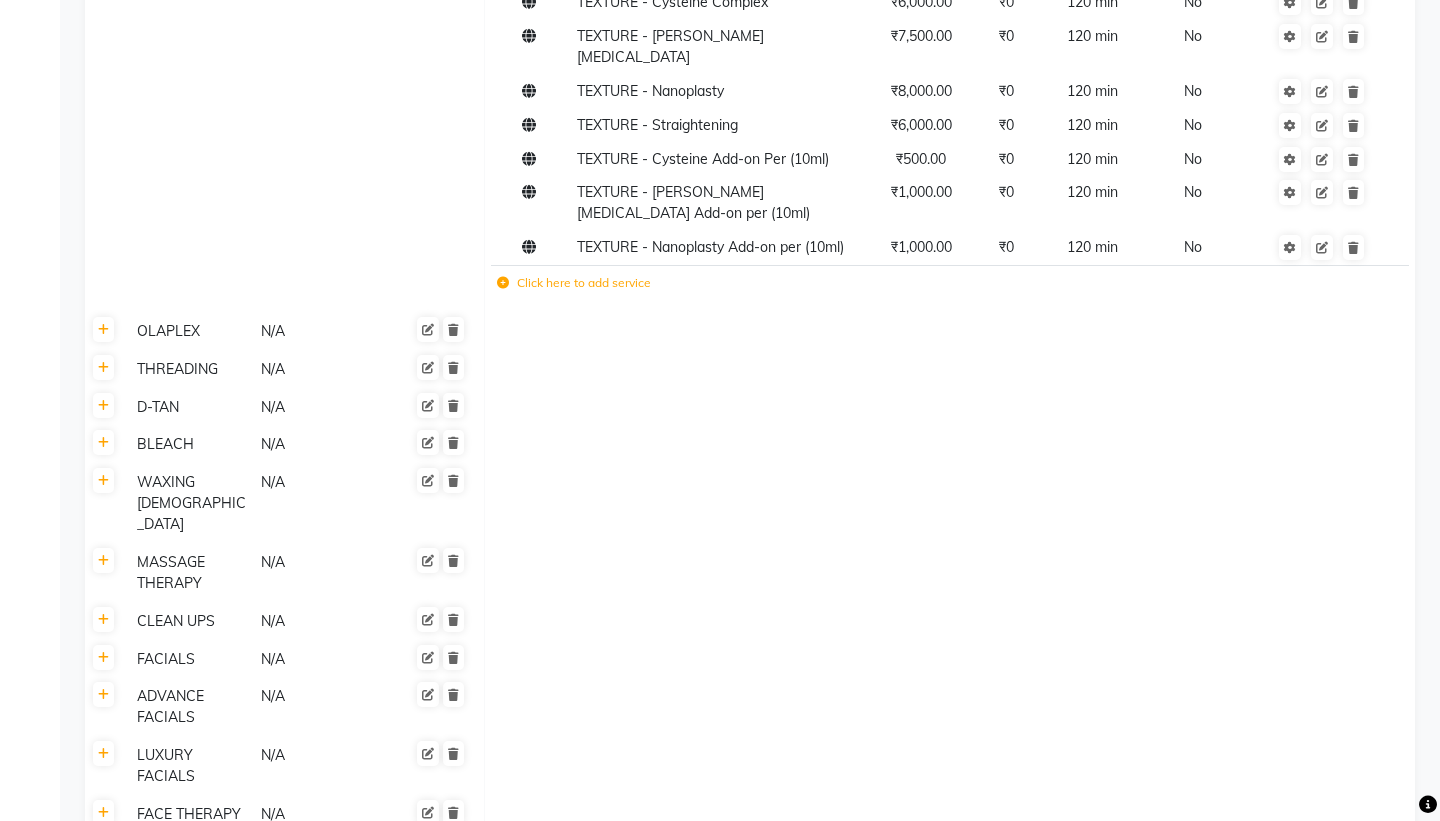 click on "Save Changes" 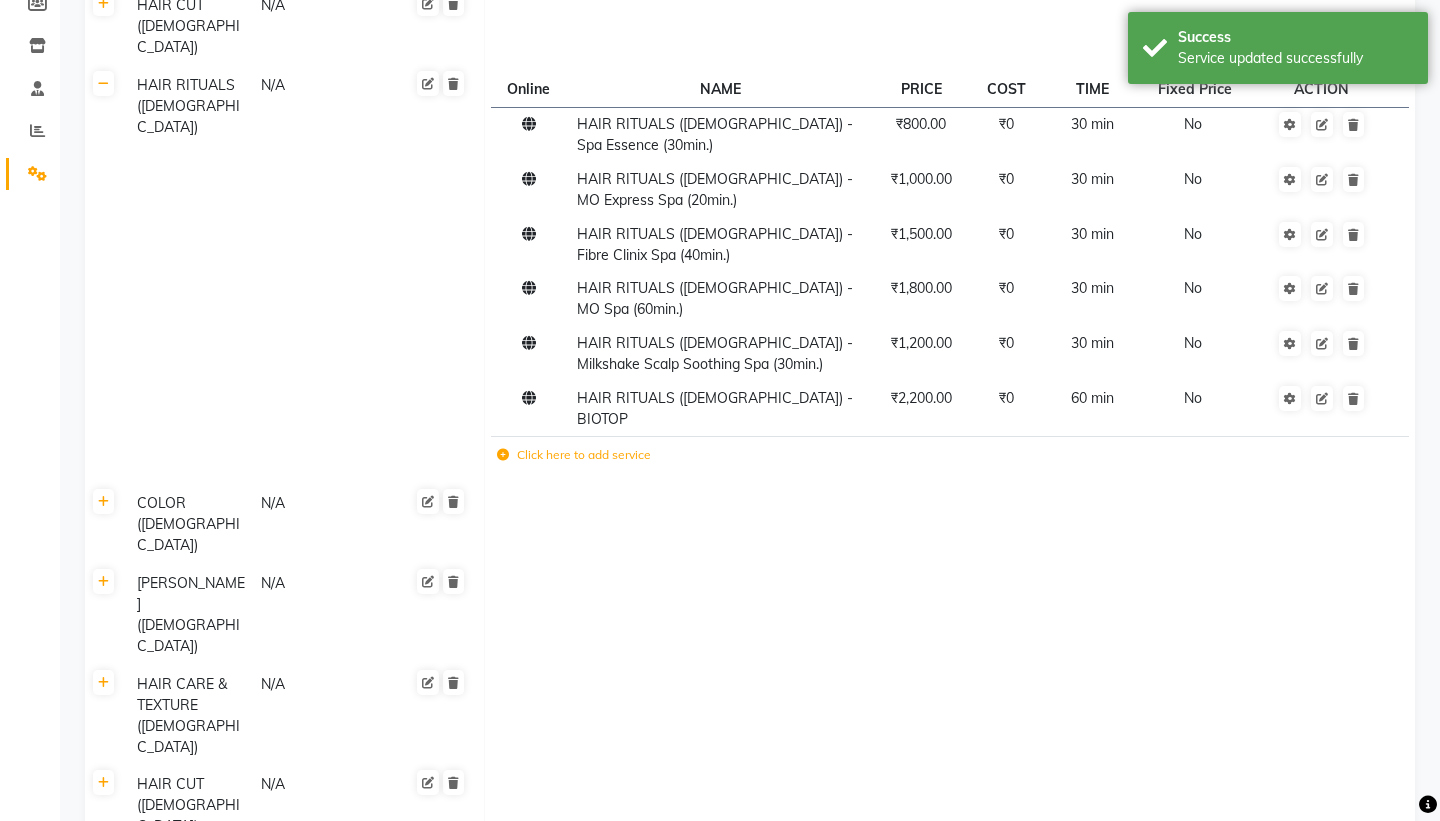 scroll, scrollTop: 0, scrollLeft: 0, axis: both 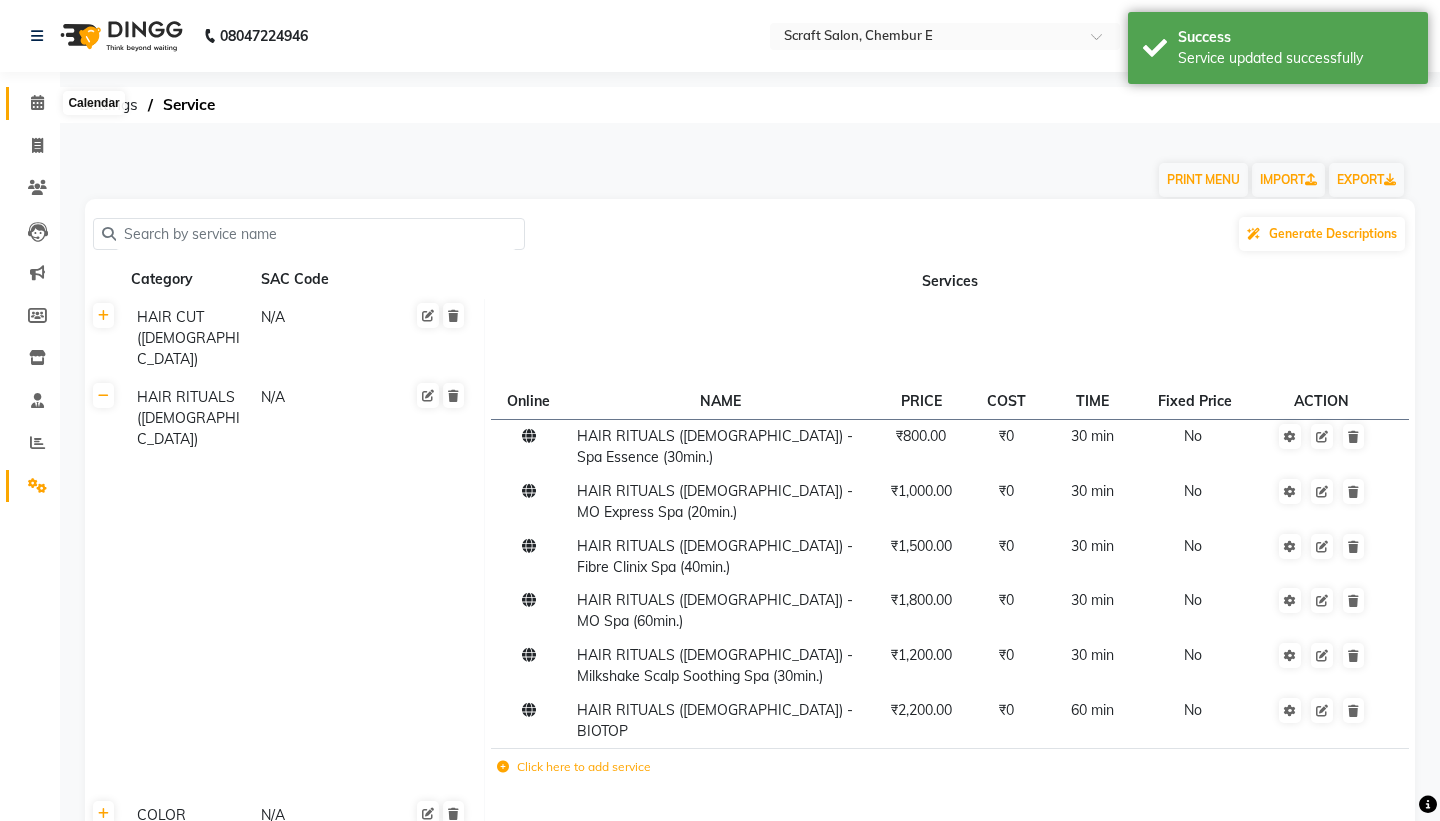 click 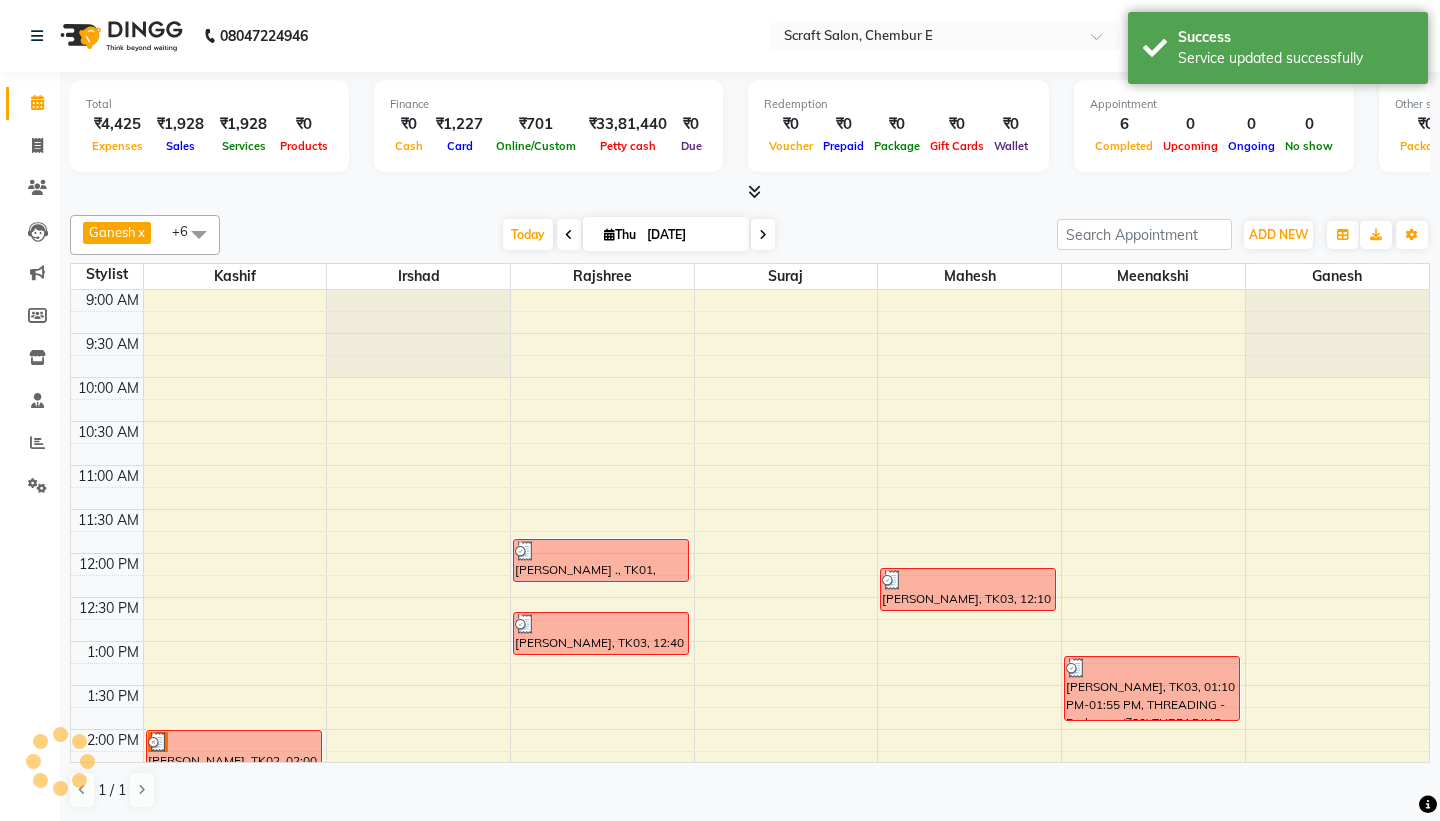 scroll, scrollTop: 0, scrollLeft: 0, axis: both 